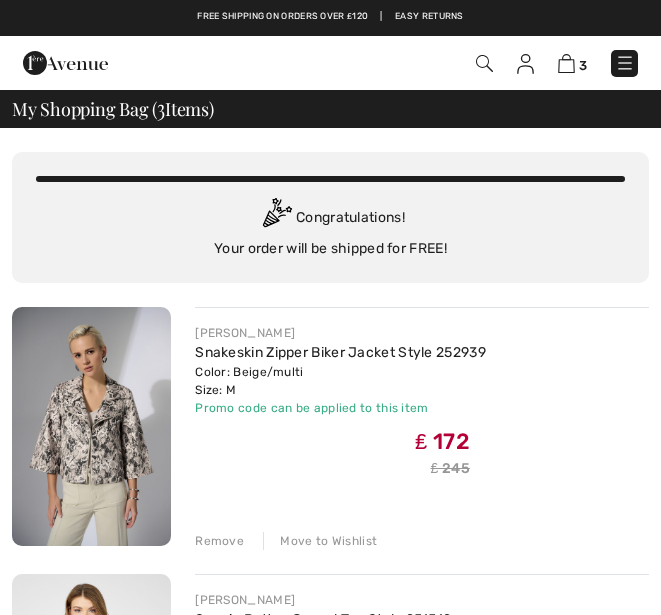 scroll, scrollTop: 0, scrollLeft: 0, axis: both 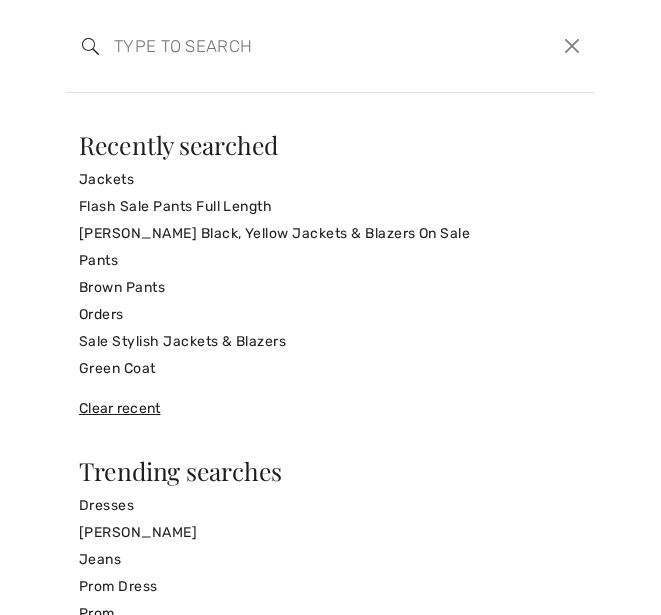 click on "Jackets" at bounding box center [330, 179] 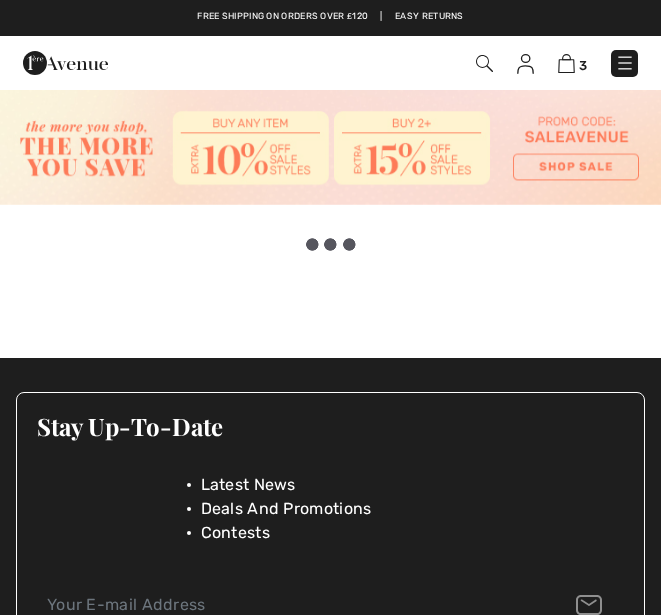 scroll, scrollTop: 77, scrollLeft: 0, axis: vertical 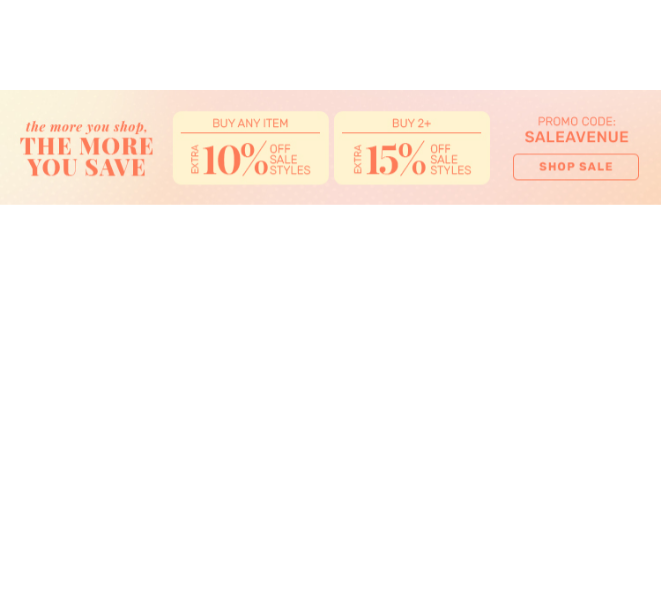 click at bounding box center (330, 2211) 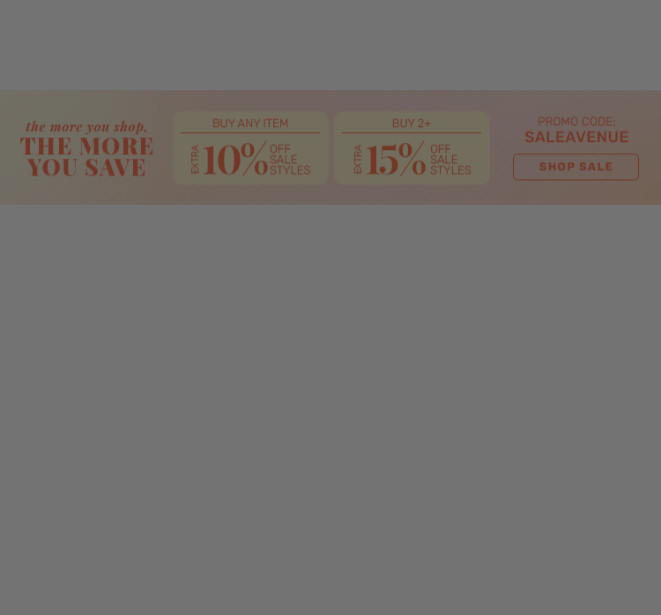 scroll, scrollTop: 0, scrollLeft: 0, axis: both 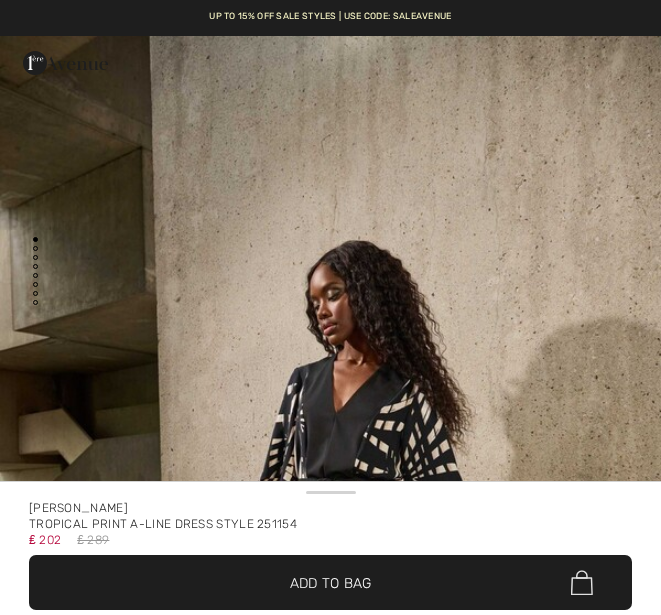 checkbox on "true" 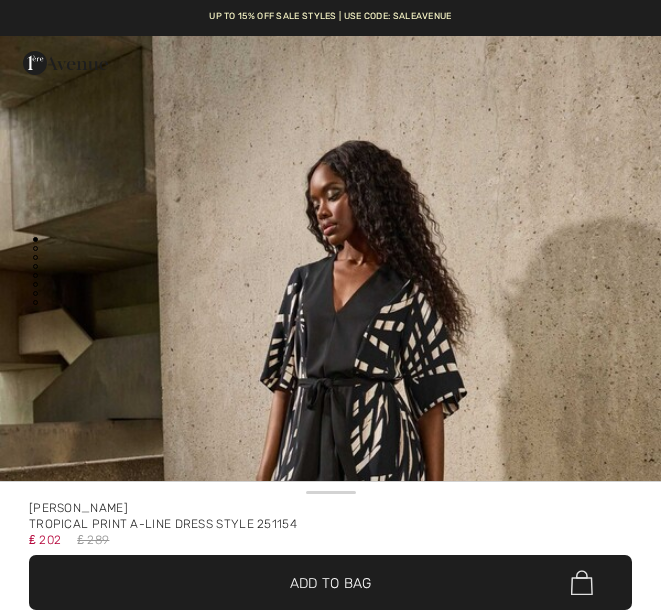 scroll, scrollTop: 0, scrollLeft: 0, axis: both 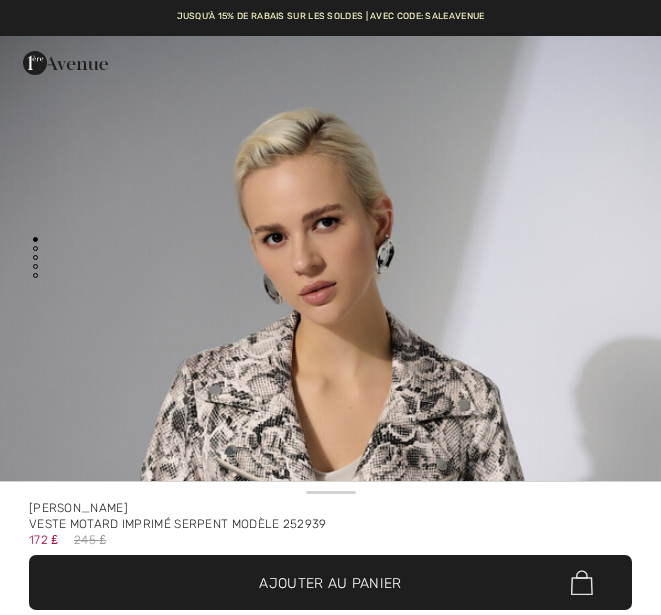 checkbox on "true" 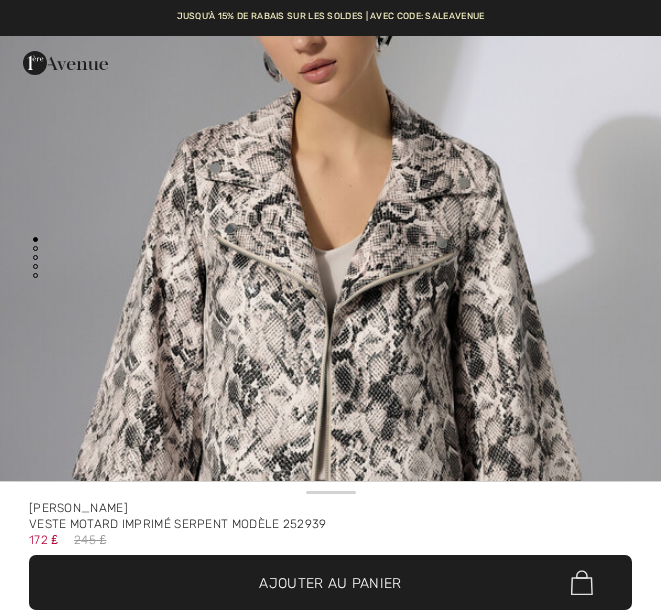 scroll, scrollTop: 0, scrollLeft: 0, axis: both 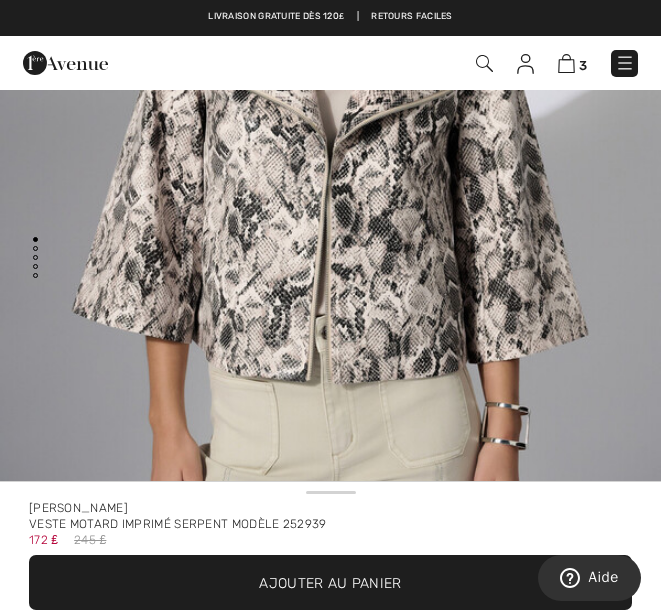 click at bounding box center [566, 63] 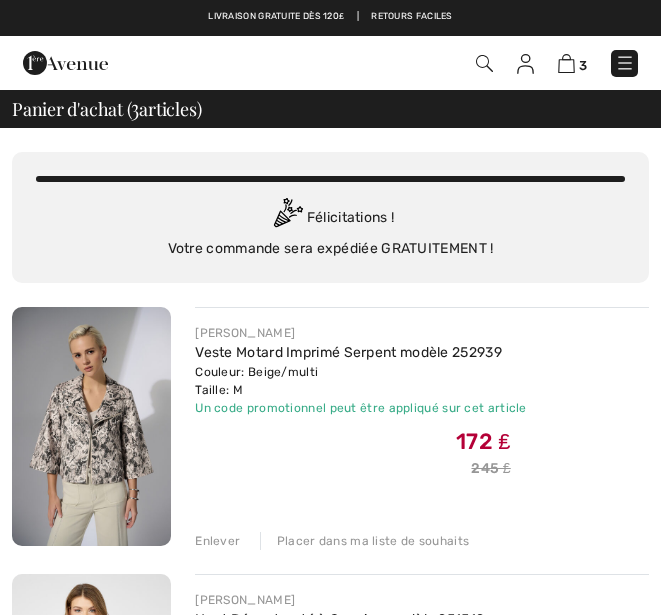 scroll, scrollTop: 0, scrollLeft: 0, axis: both 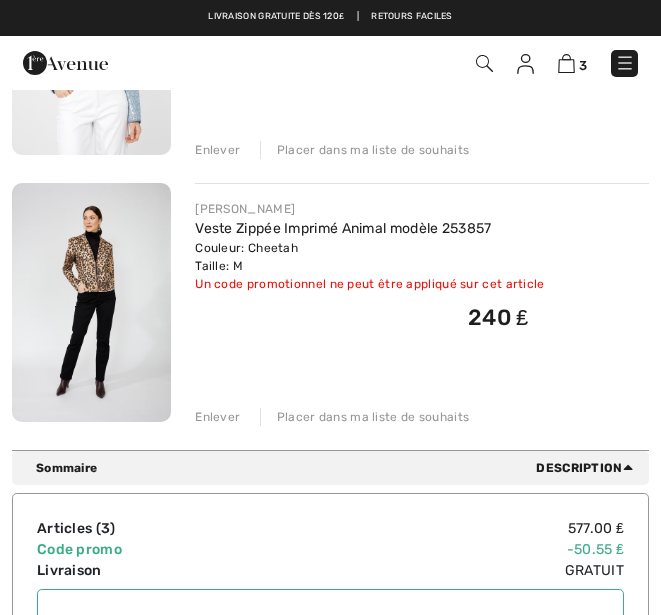 click at bounding box center [91, 302] 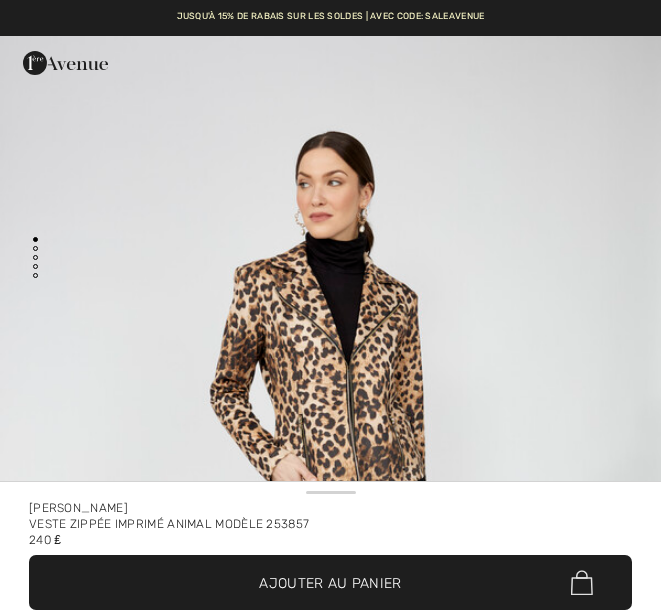 scroll, scrollTop: 0, scrollLeft: 0, axis: both 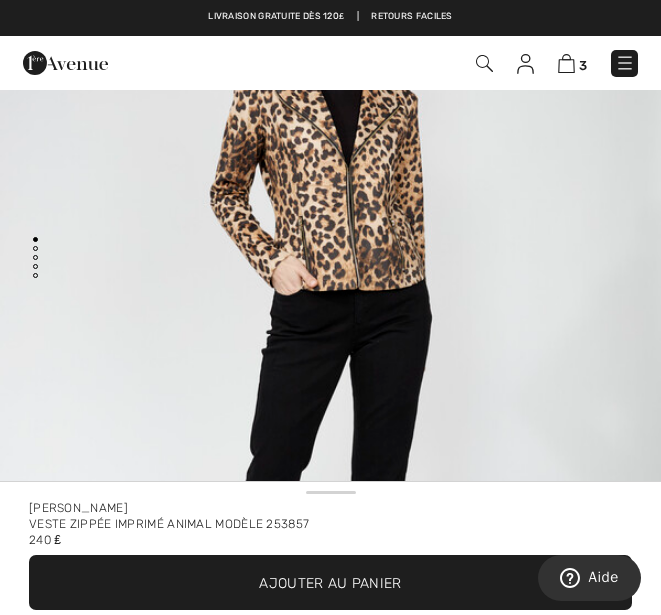 click 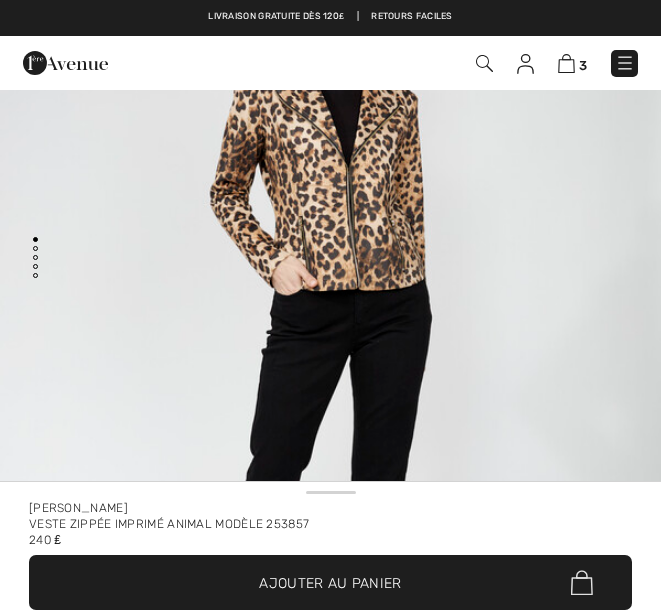 scroll, scrollTop: 0, scrollLeft: 0, axis: both 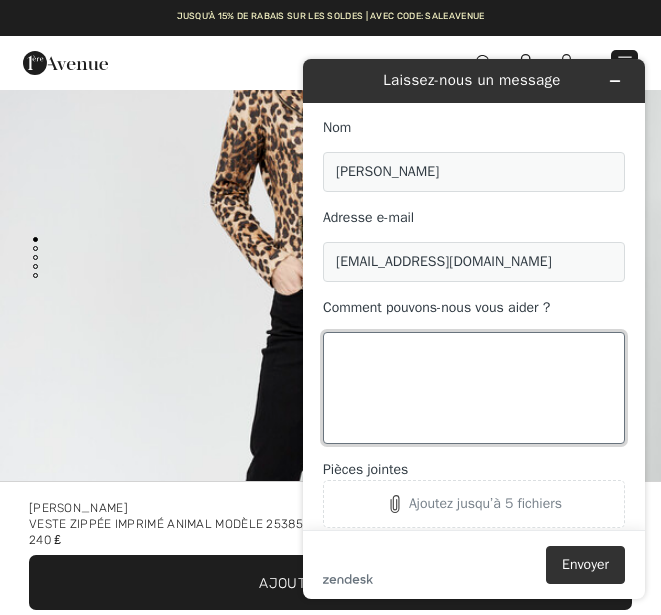 click on "Comment pouvons-nous vous aider ?" at bounding box center [474, 388] 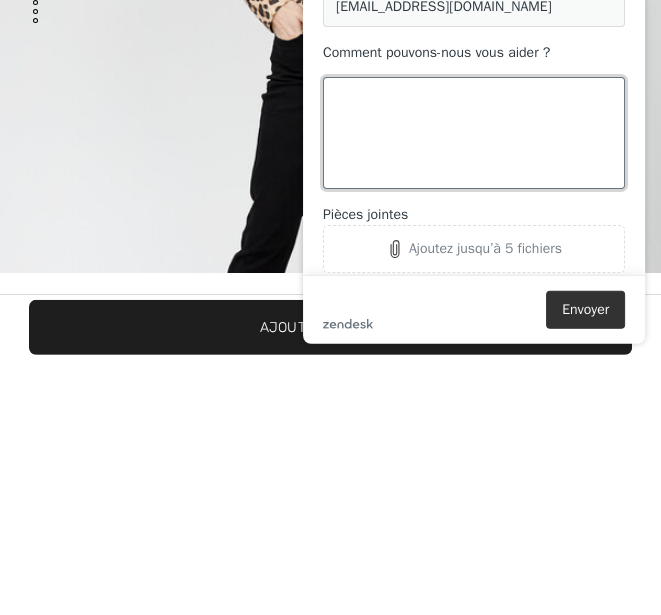 click on "Comment pouvons-nous vous aider ?" at bounding box center [474, 133] 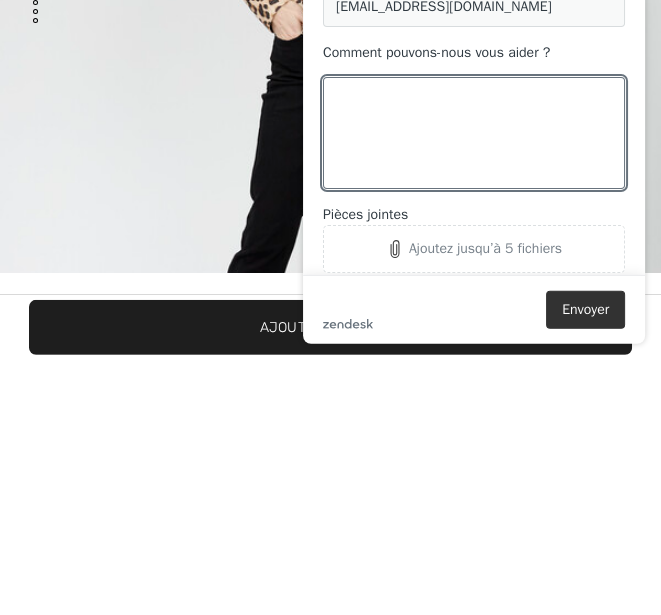 click at bounding box center [330, 334] 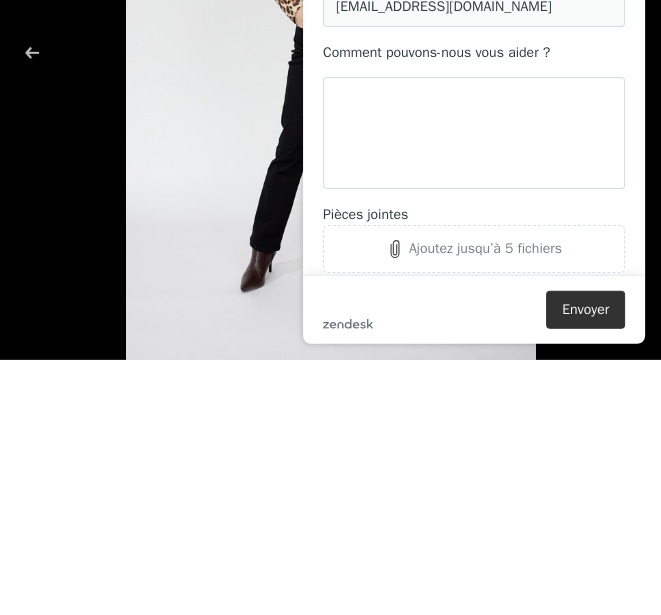 scroll, scrollTop: 255, scrollLeft: 0, axis: vertical 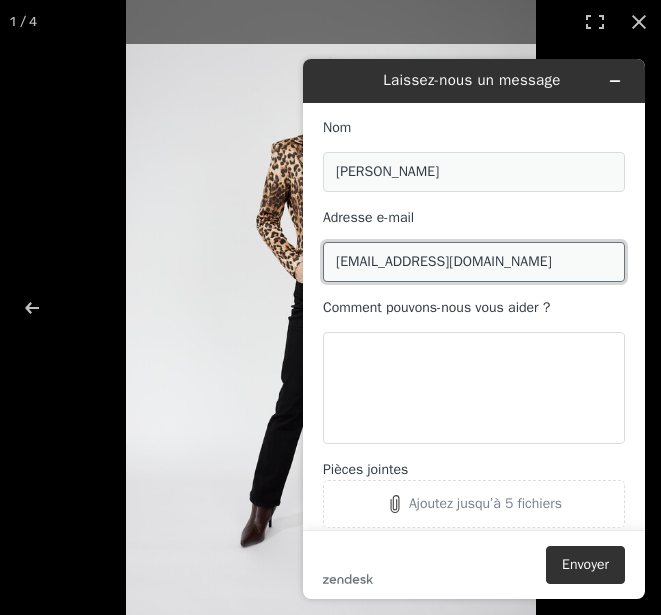 click on "paulabergie@icloud.com" at bounding box center (474, 262) 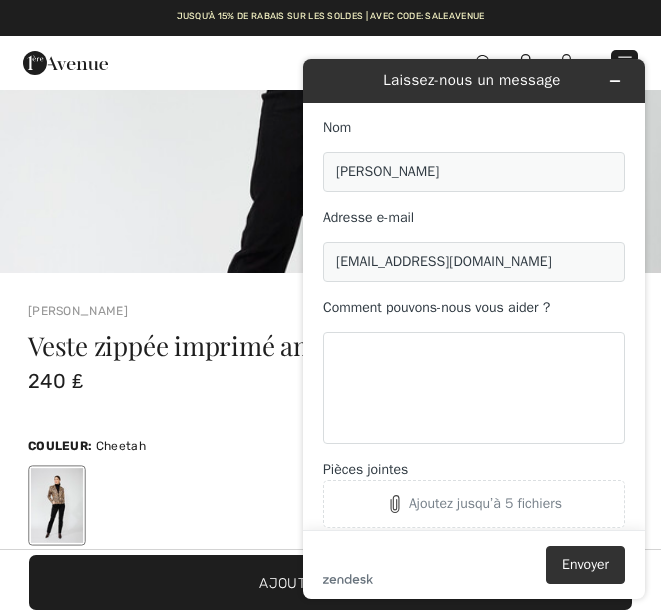 click on "Veste zippée imprimé animal  Modèle 253857
240 ₤" at bounding box center (305, 380) 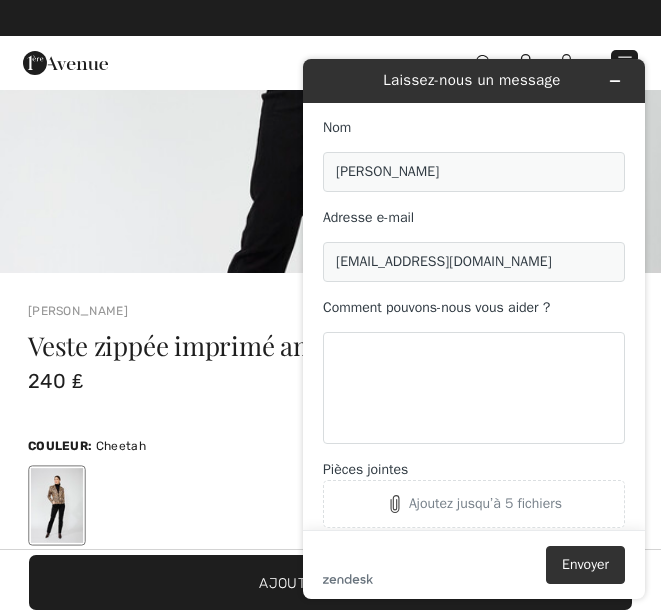 click on "Couleur:
Cheetah" at bounding box center [330, 445] 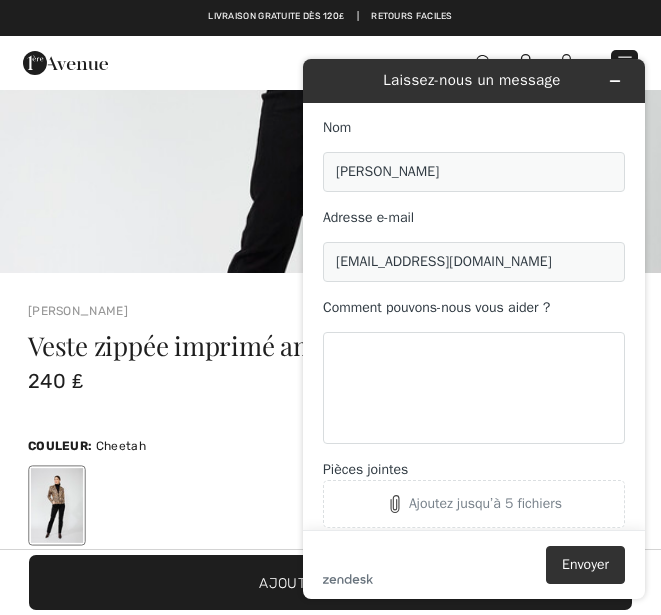 click on "Envoyer" at bounding box center [585, 565] 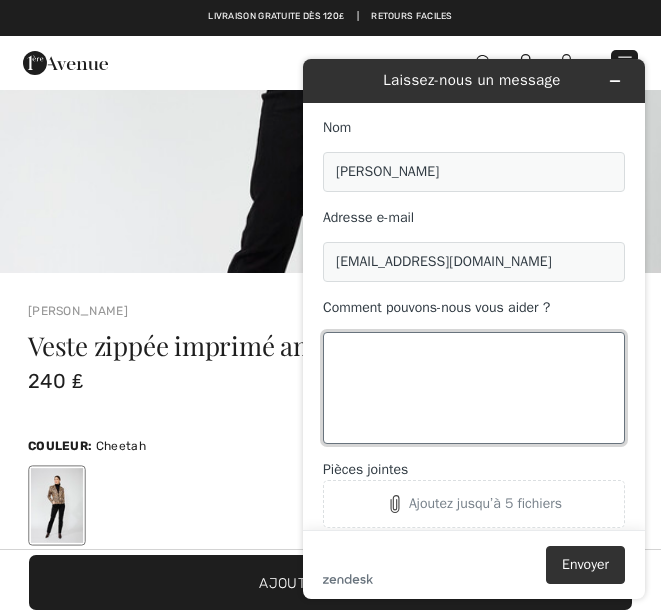scroll, scrollTop: 254, scrollLeft: 0, axis: vertical 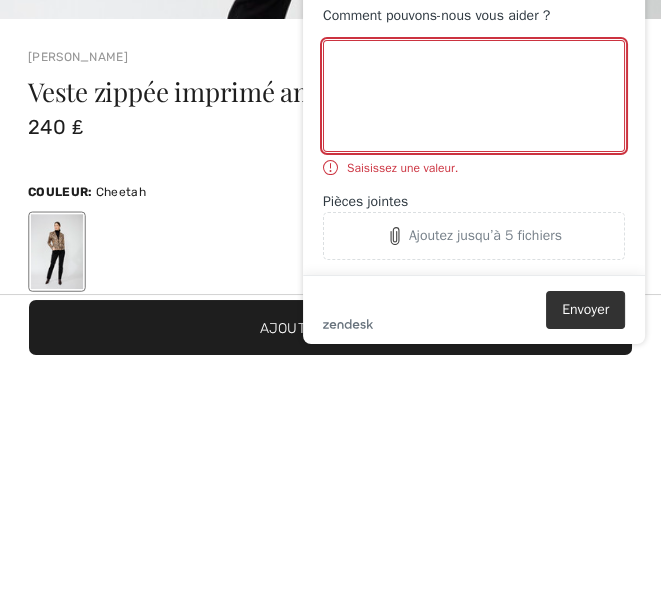 click on "Couleur:
Cheetah" at bounding box center (330, 446) 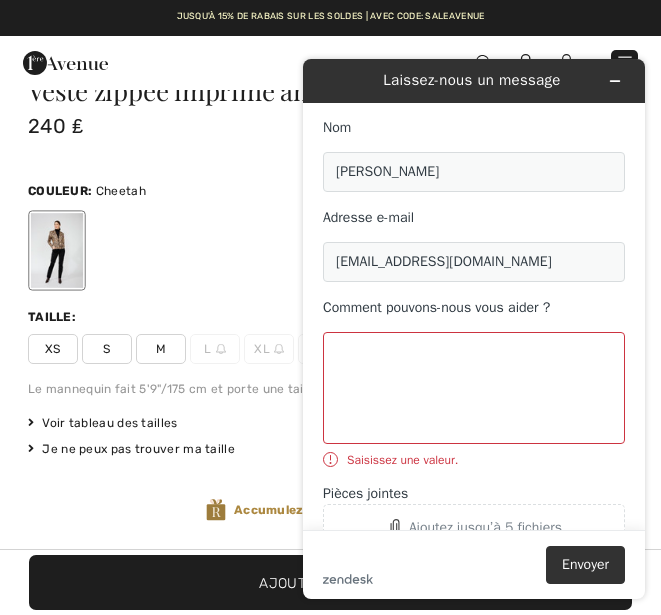 scroll, scrollTop: 0, scrollLeft: 0, axis: both 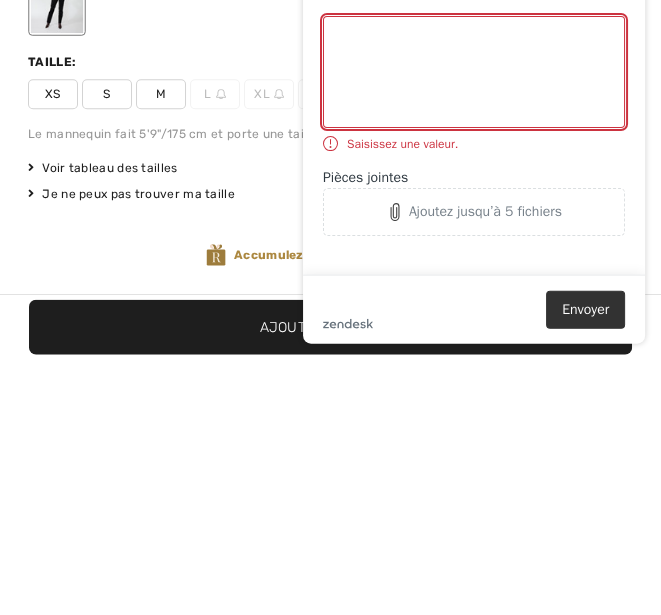 click on "Ajoutez jusqu’à 5 fichiers" 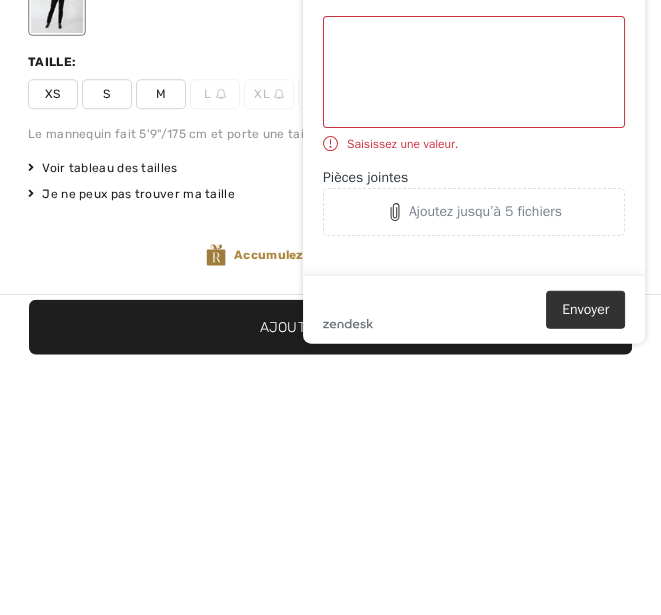 scroll, scrollTop: 765, scrollLeft: 0, axis: vertical 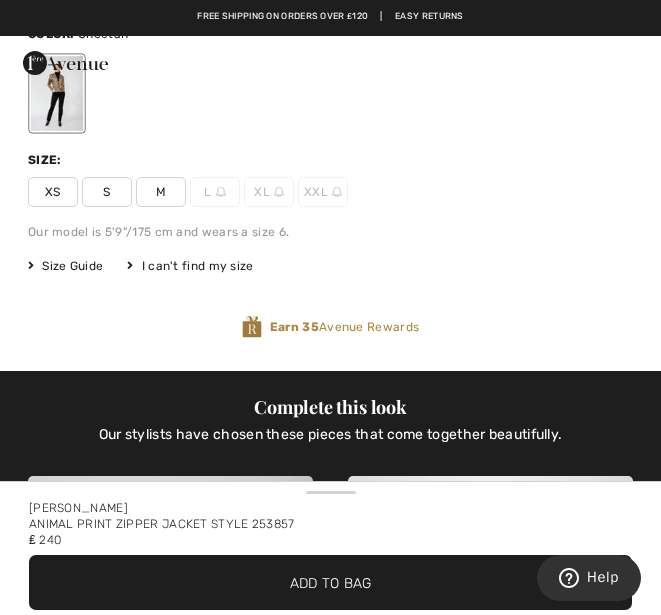 click at bounding box center (57, 93) 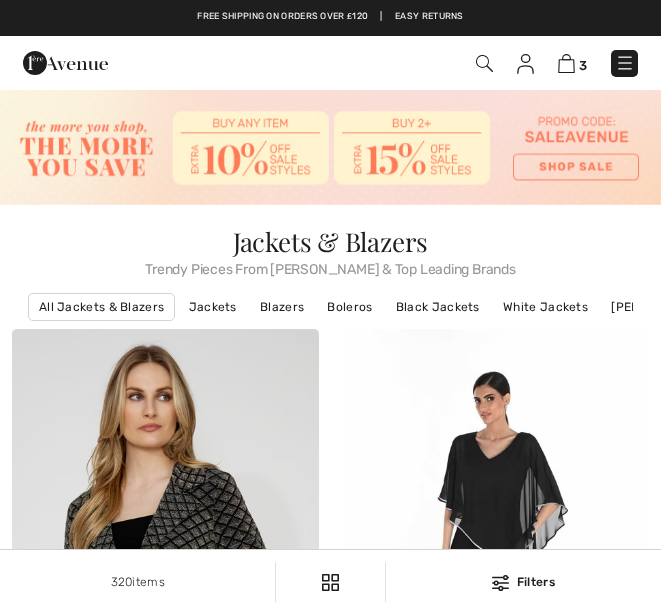 scroll, scrollTop: 2696, scrollLeft: 0, axis: vertical 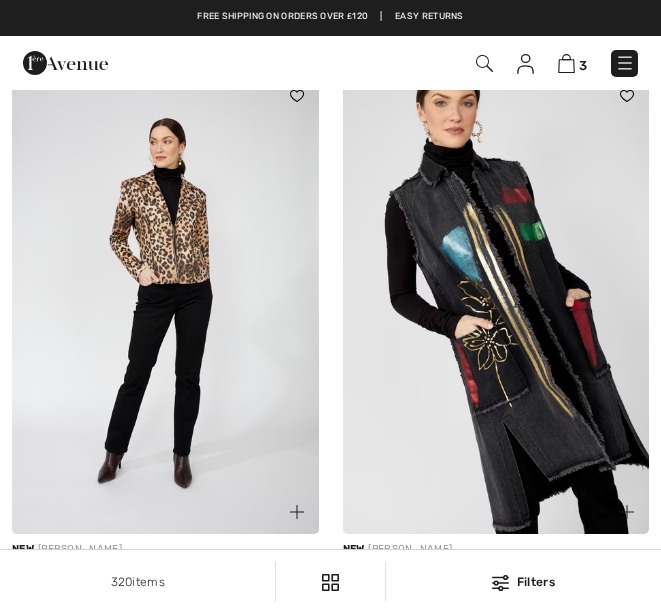 click at bounding box center (165, 304) 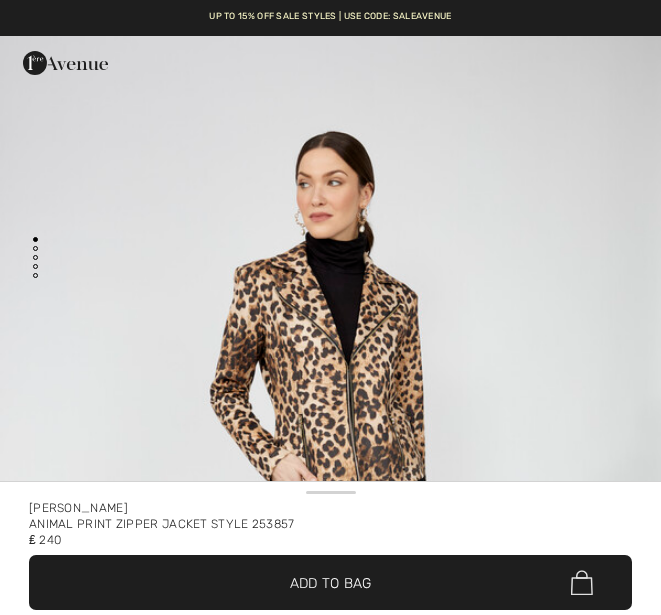 scroll, scrollTop: 0, scrollLeft: 0, axis: both 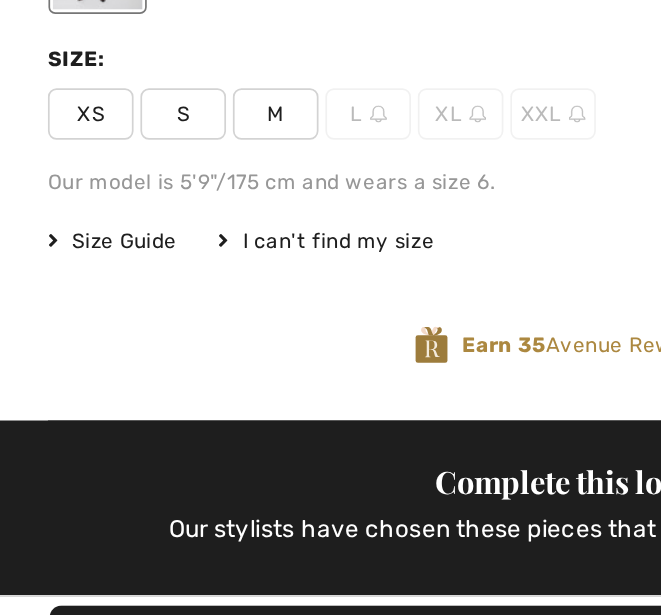 click on "Size Guide" at bounding box center [65, 342] 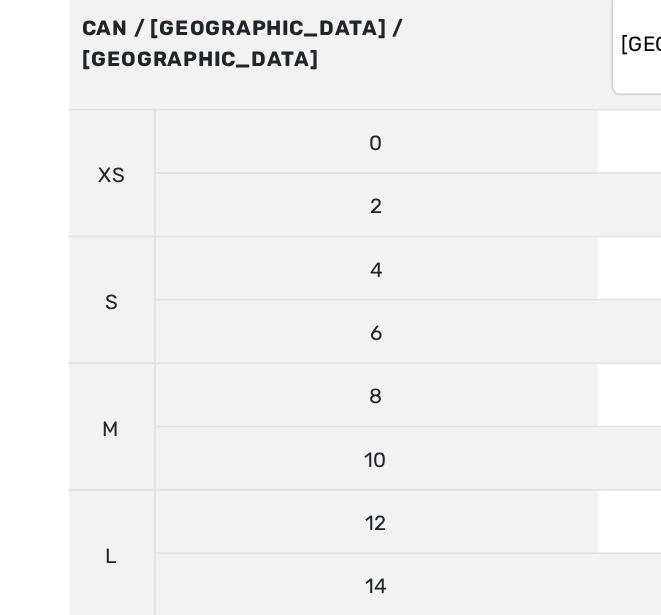 click on "CAN / US / MEXICO" at bounding box center (194, 227) 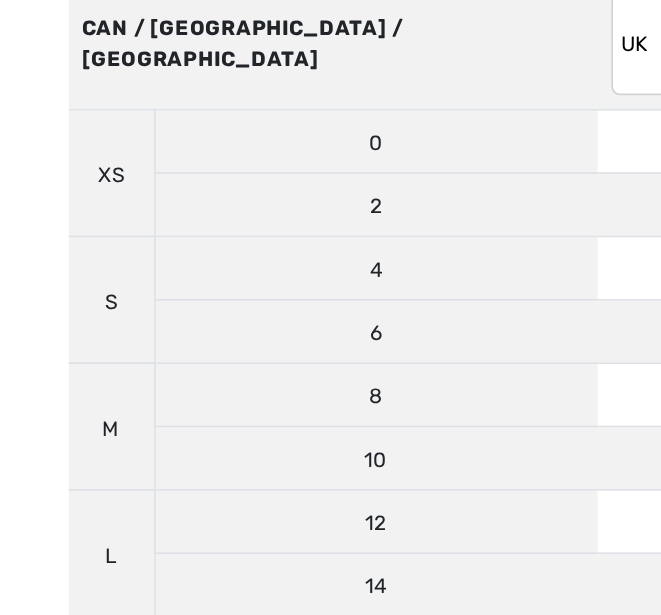 click on "AUSTRALIA
UK
France
Germany
Spain
Italy
Japan" at bounding box center (424, 227) 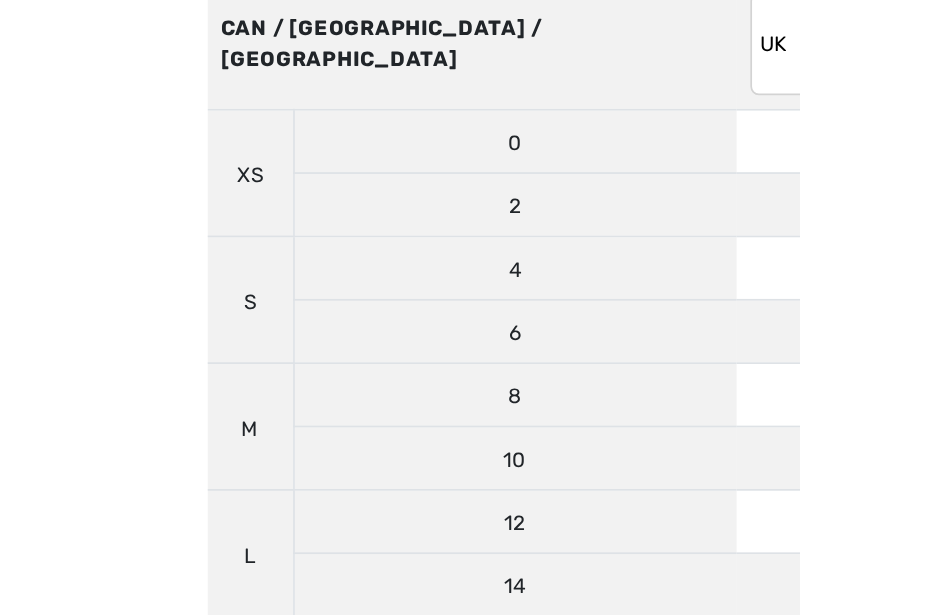 scroll, scrollTop: 0, scrollLeft: 0, axis: both 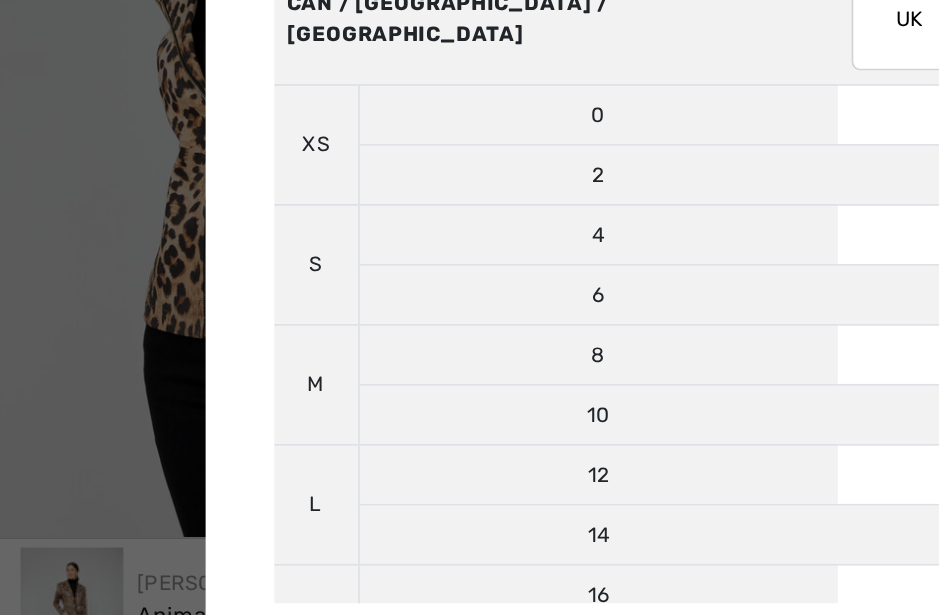 click at bounding box center [469, 307] 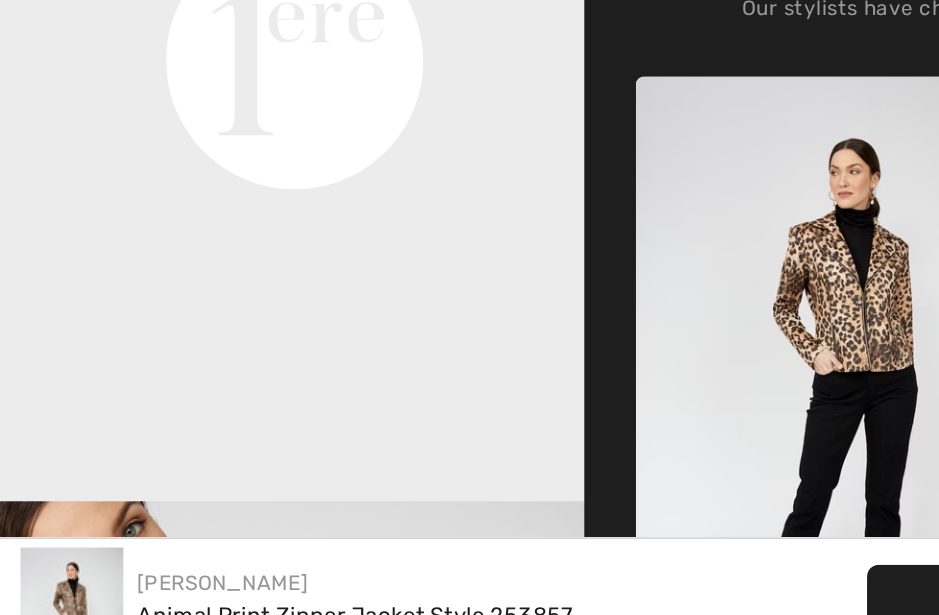 scroll, scrollTop: 557, scrollLeft: 0, axis: vertical 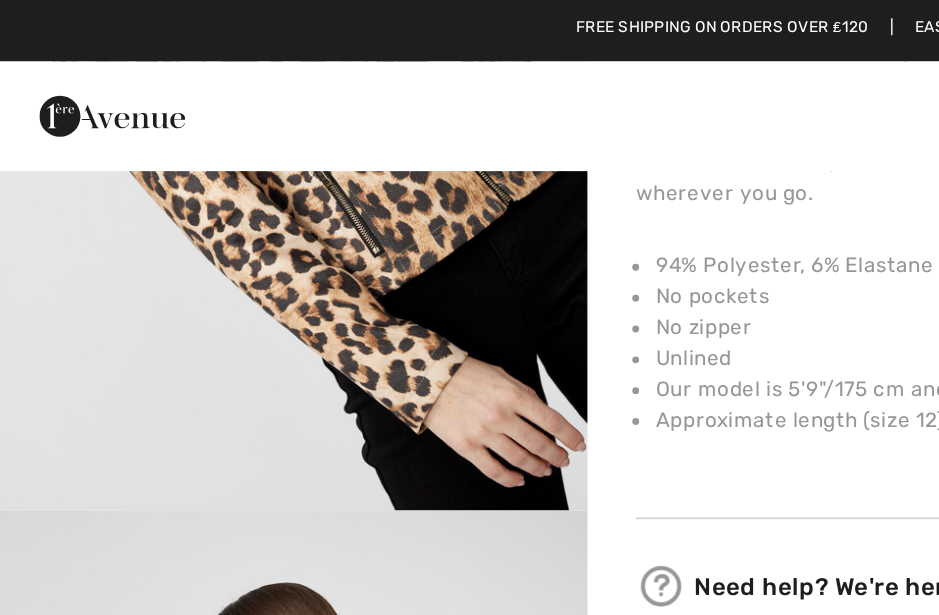 click on "Approximate length (size 12): 25" - 64 cm" at bounding box center (647, 245) 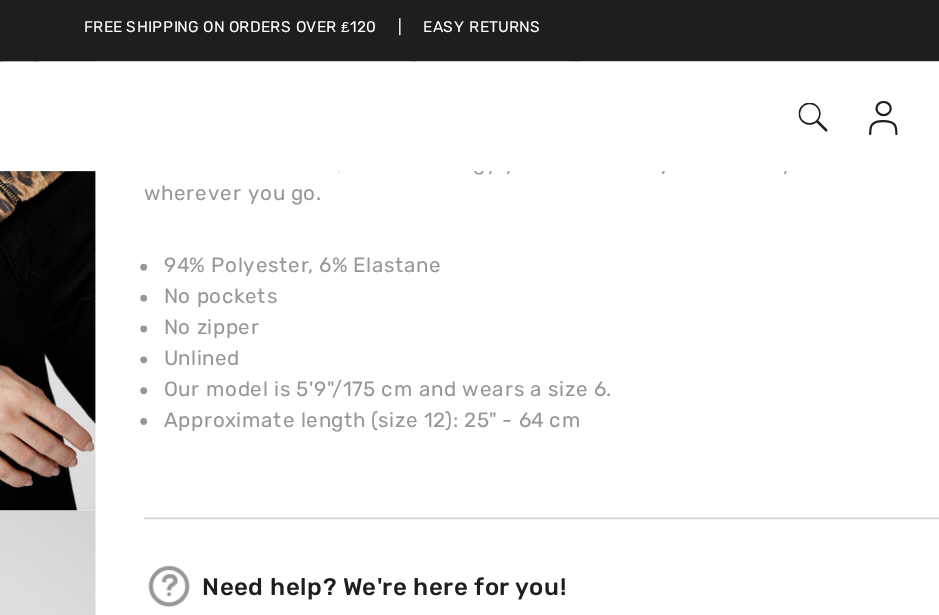click at bounding box center (171, 40) 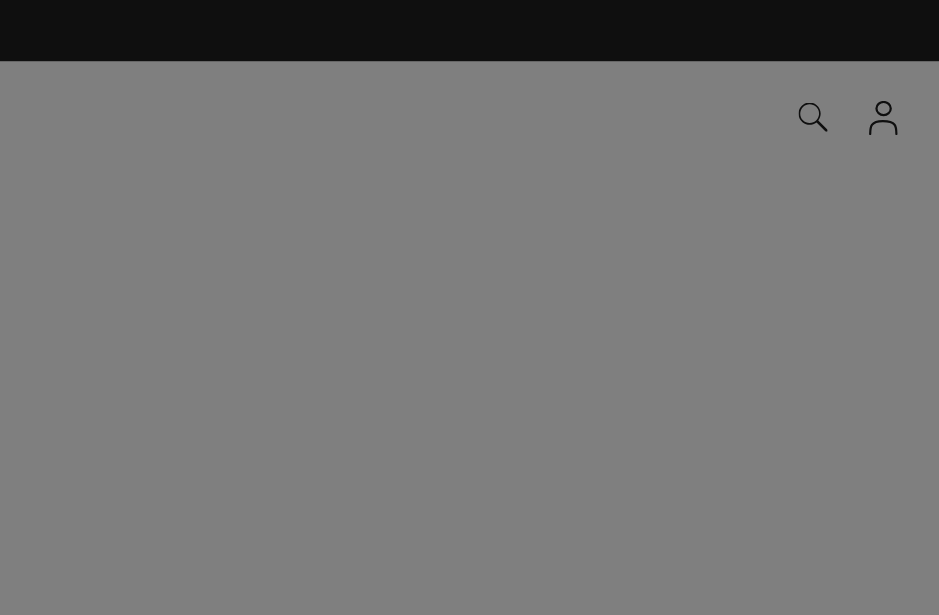 scroll, scrollTop: 0, scrollLeft: 0, axis: both 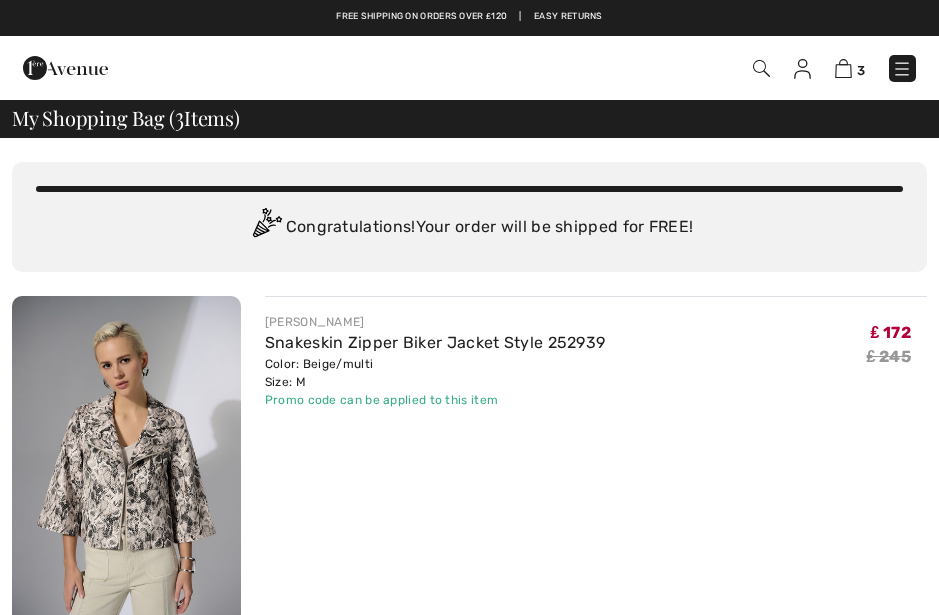 click on "JOSEPH RIBKOFF
Snakeskin Zipper Biker Jacket Style 252939
Color: Beige/multi
Size: M
Final Sale
Promo code can be applied to this item
₤ 172
₤ 245
₤ 172
₤ 245
Remove
Move to Wishlist" at bounding box center (596, 469) 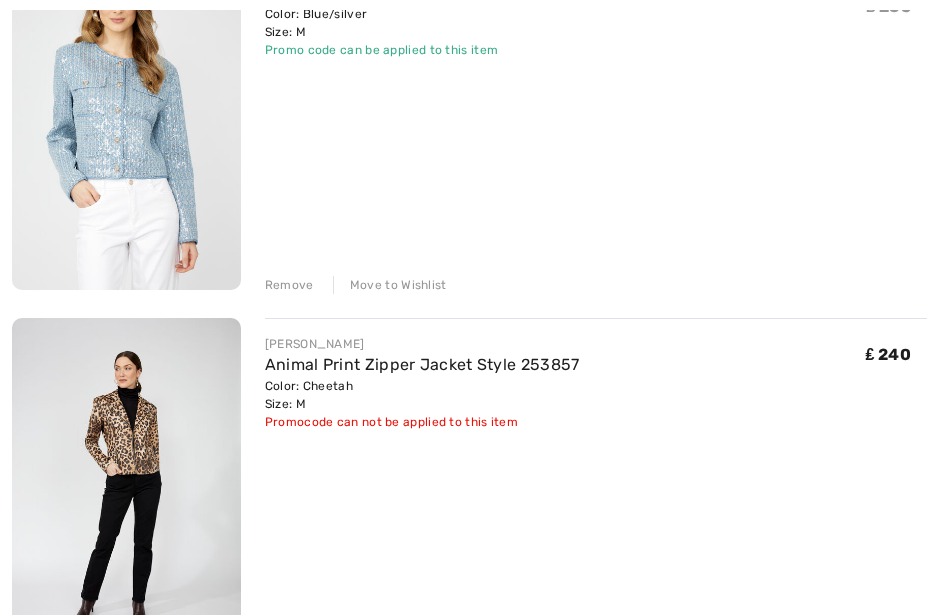 scroll, scrollTop: 738, scrollLeft: 0, axis: vertical 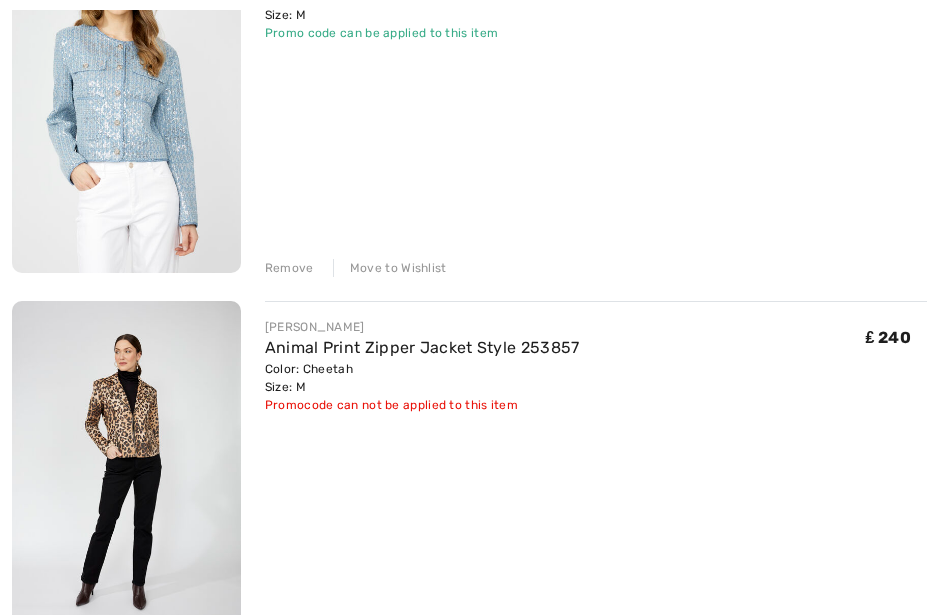 click on "Remove" at bounding box center (289, 268) 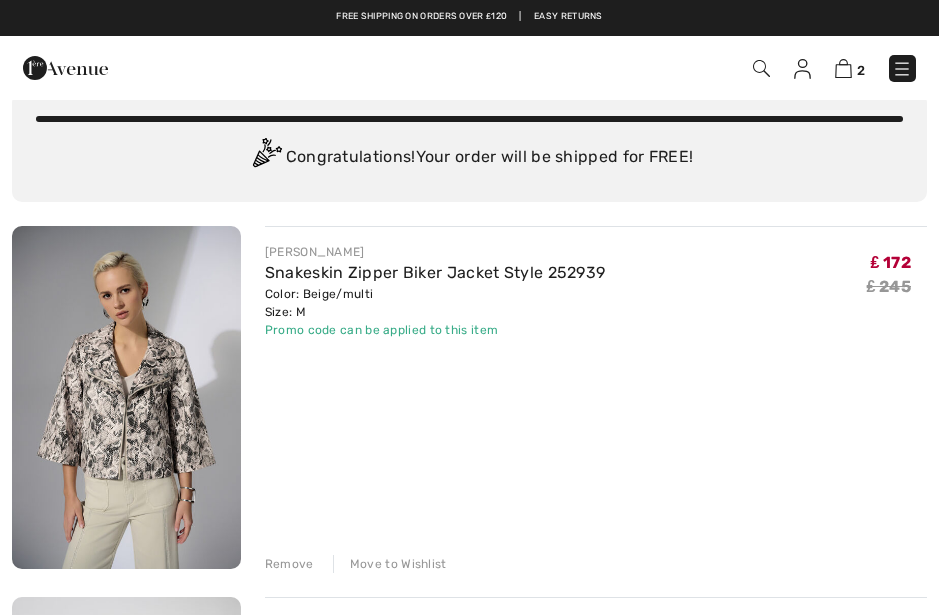scroll, scrollTop: 0, scrollLeft: 0, axis: both 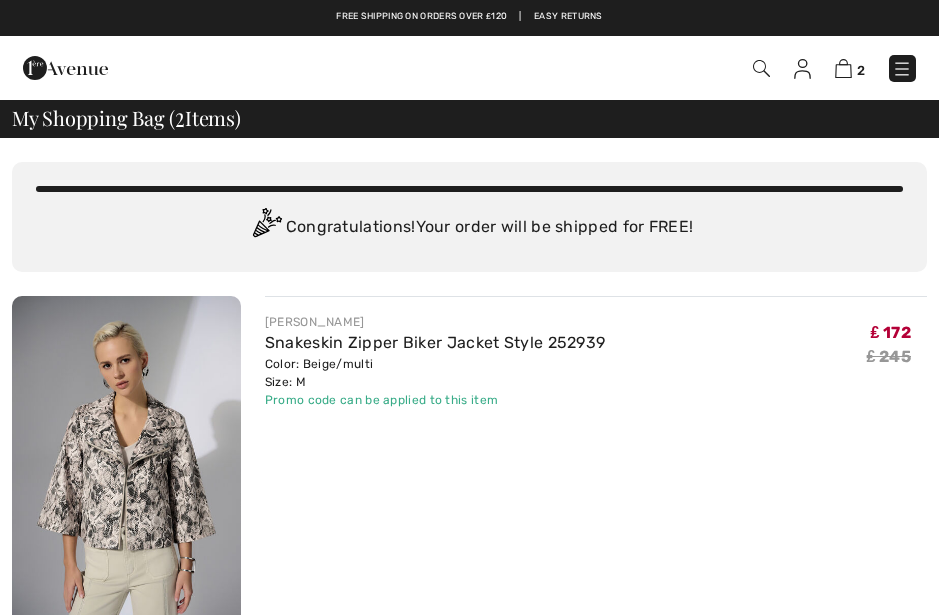 click on "Congratulations!  Your order will be shipped for FREE!" at bounding box center [469, 228] 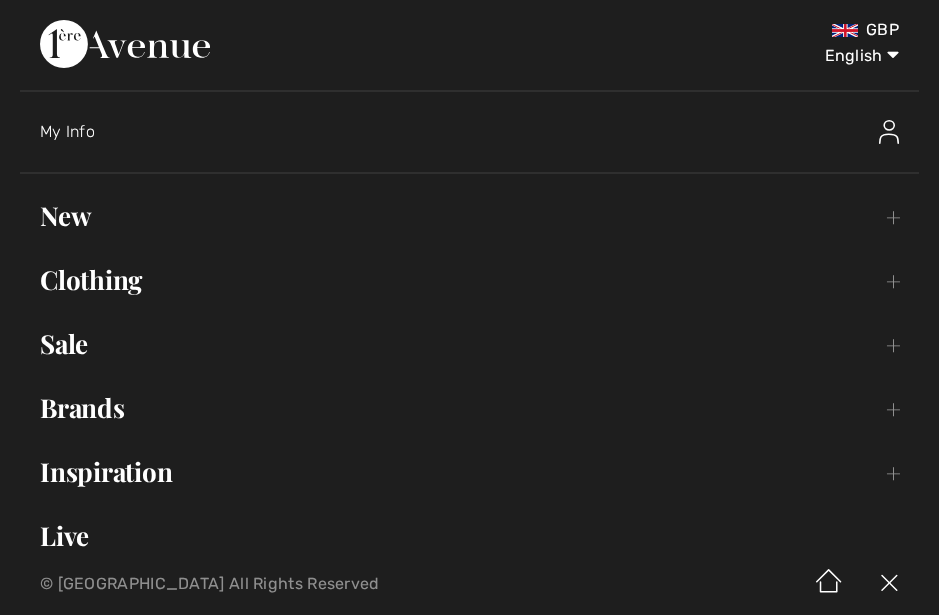 click on "New Toggle submenu" at bounding box center [469, 216] 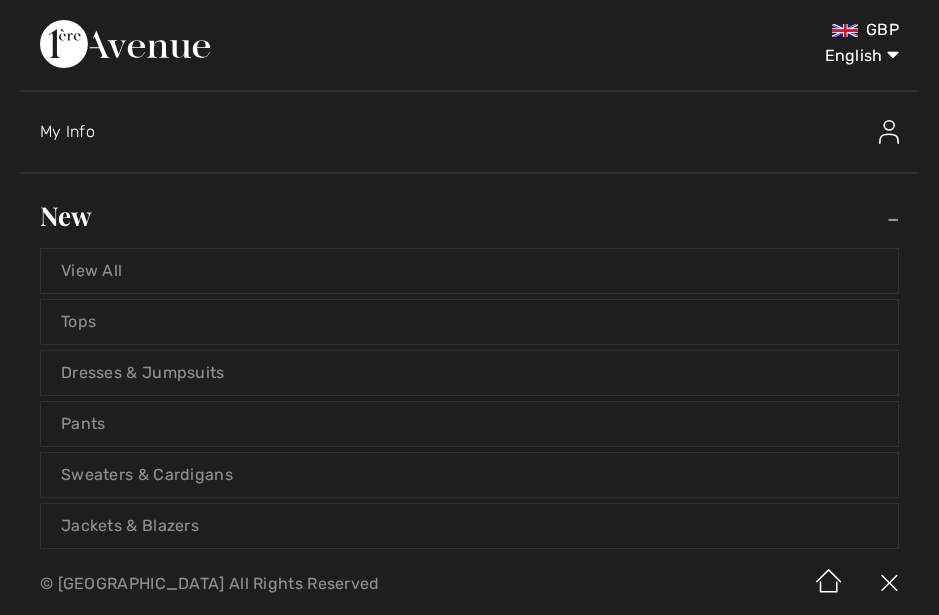 click on "View All" at bounding box center [469, 271] 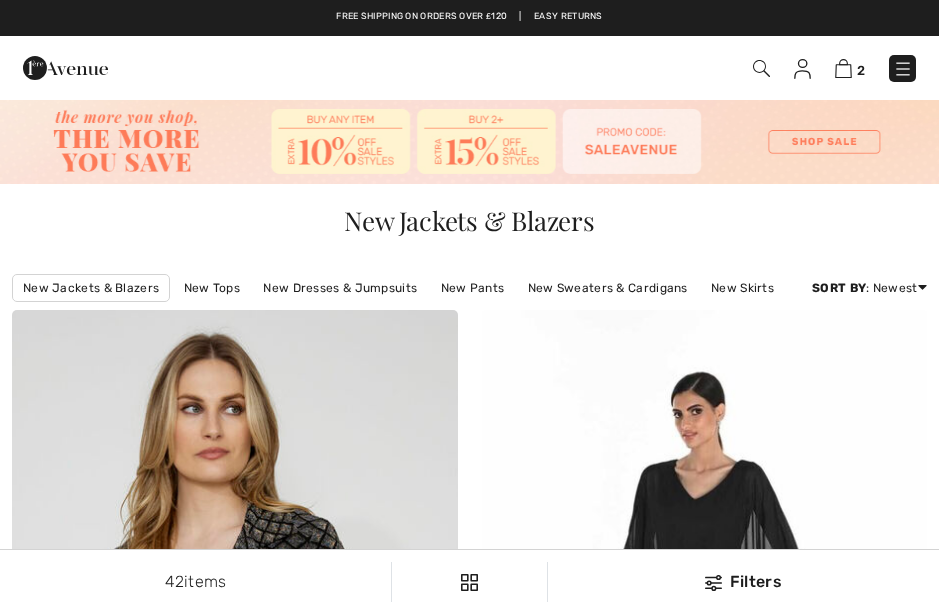 scroll, scrollTop: 0, scrollLeft: 0, axis: both 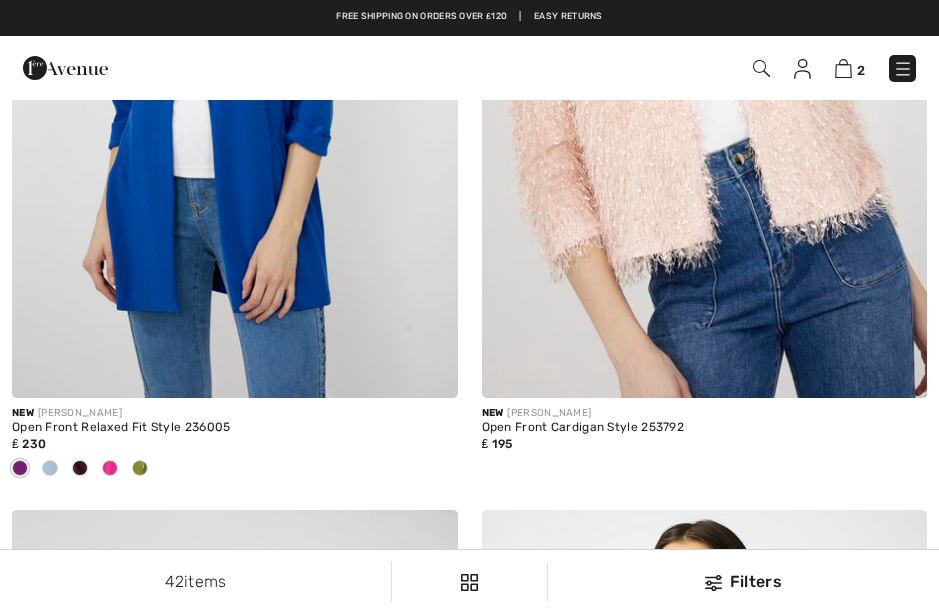 click at bounding box center (50, 468) 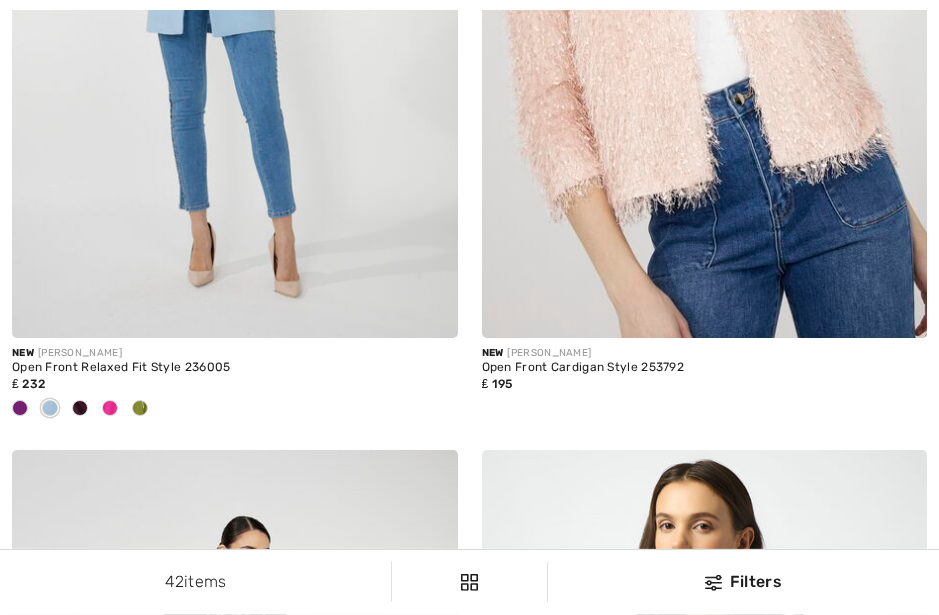 scroll, scrollTop: 1426, scrollLeft: 0, axis: vertical 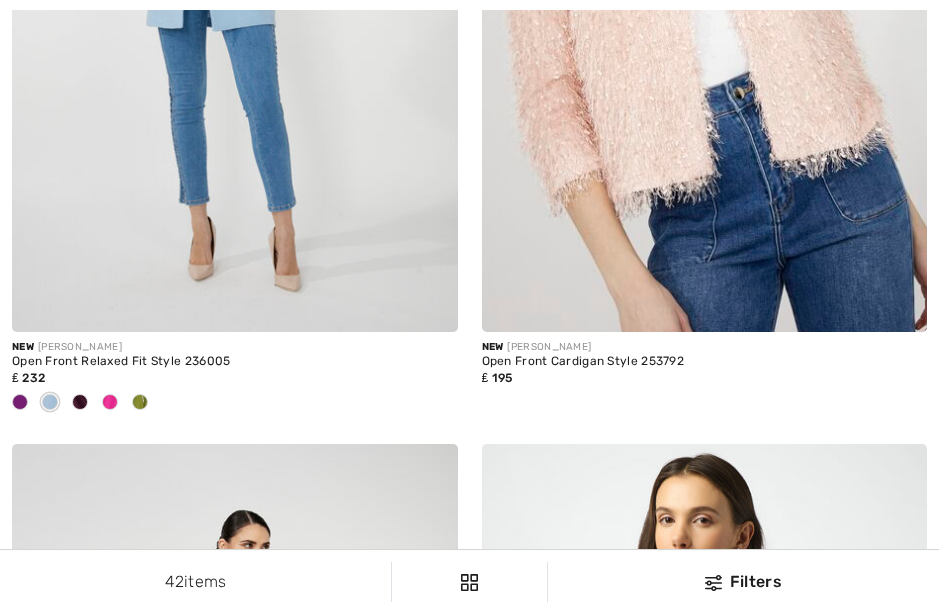 click at bounding box center [140, 403] 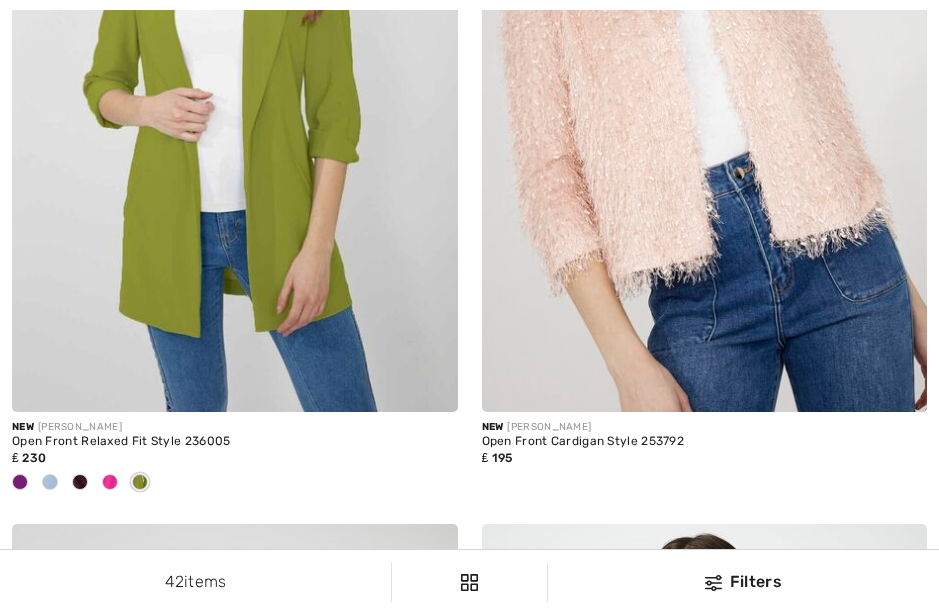 scroll, scrollTop: 1345, scrollLeft: 0, axis: vertical 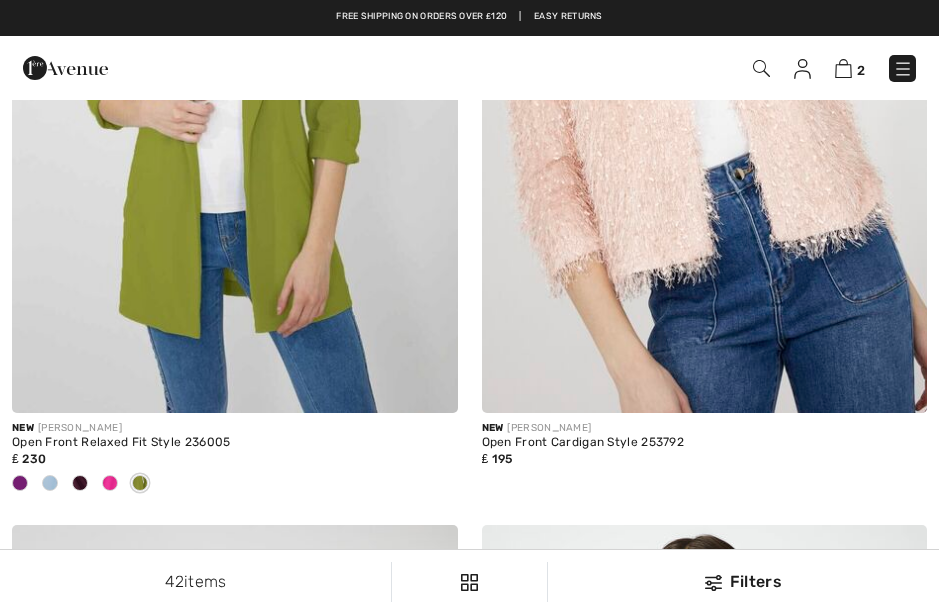click at bounding box center [235, 484] 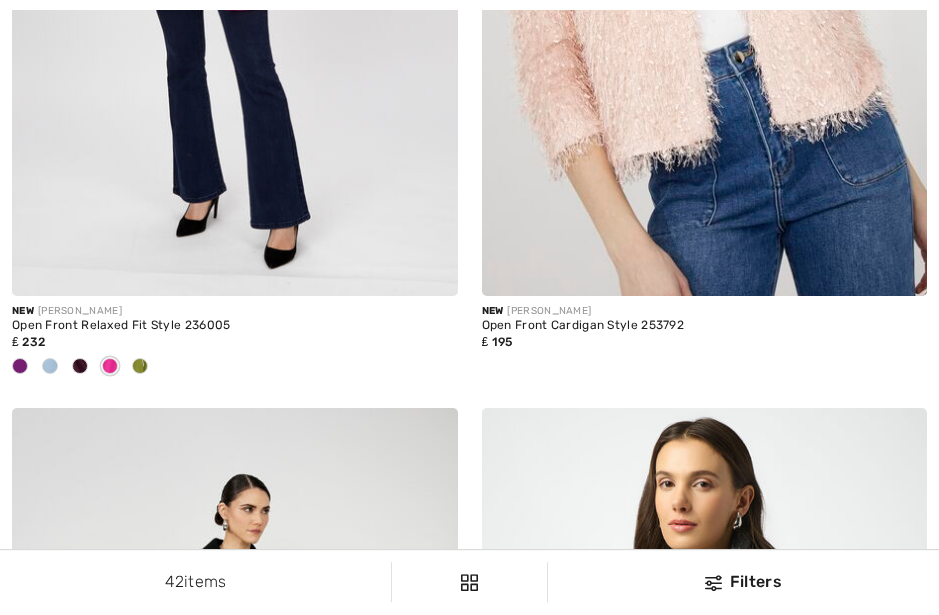 scroll, scrollTop: 1464, scrollLeft: 0, axis: vertical 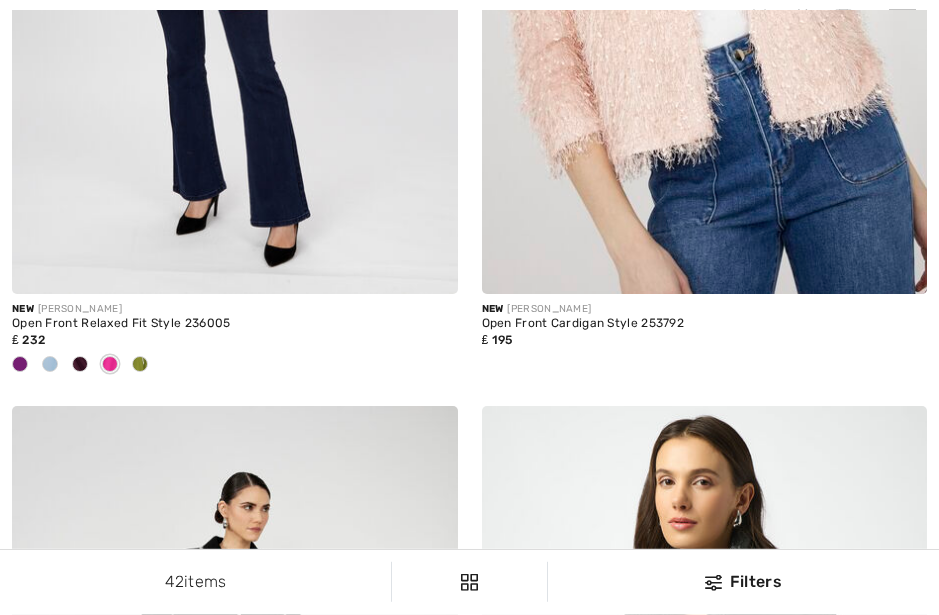 click at bounding box center [20, 364] 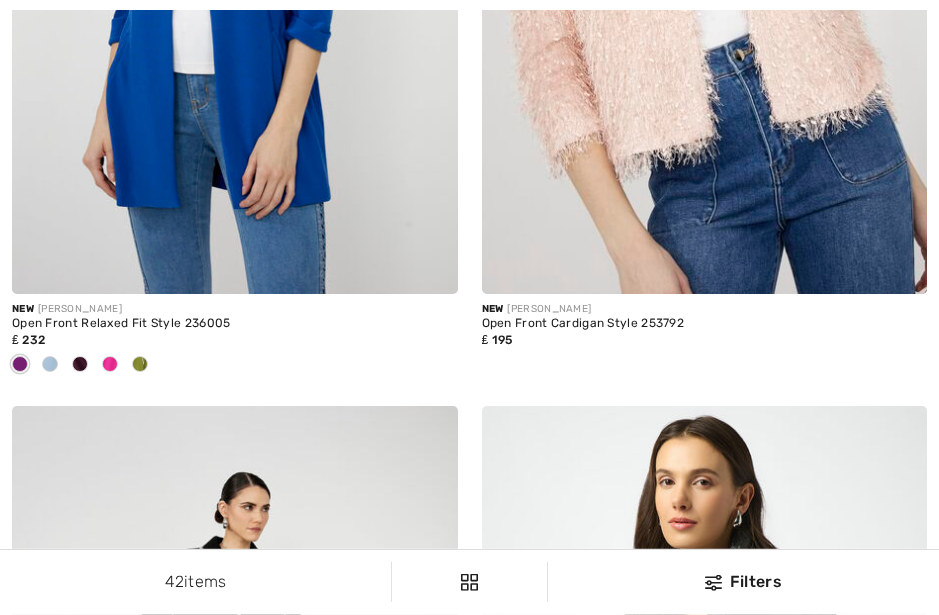 click at bounding box center [20, 364] 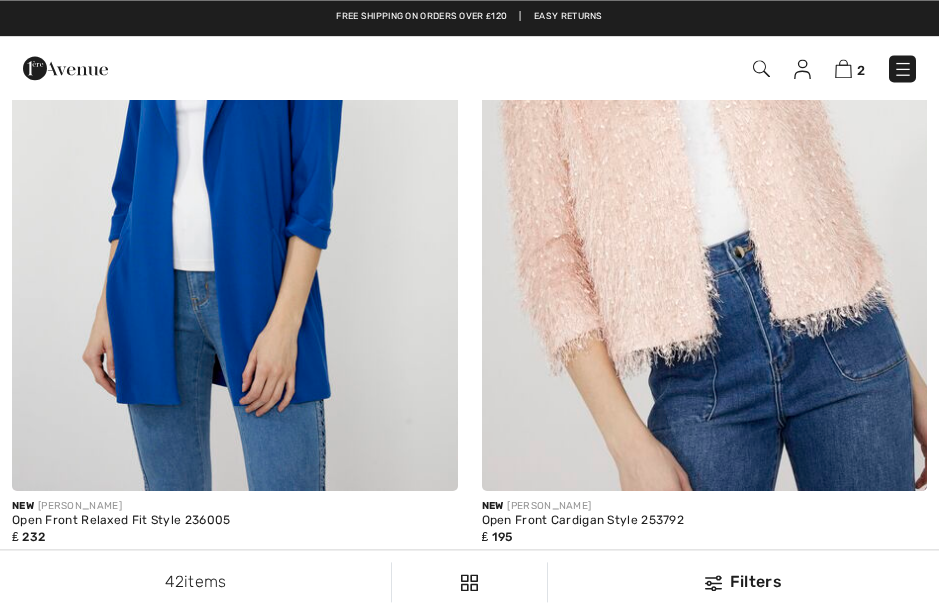 scroll, scrollTop: 1265, scrollLeft: 0, axis: vertical 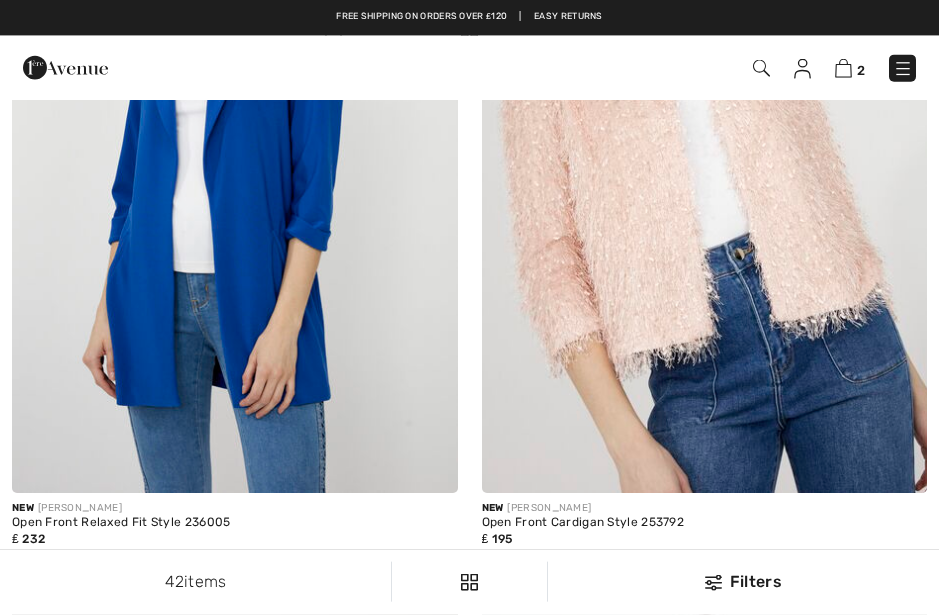 click at bounding box center [50, 563] 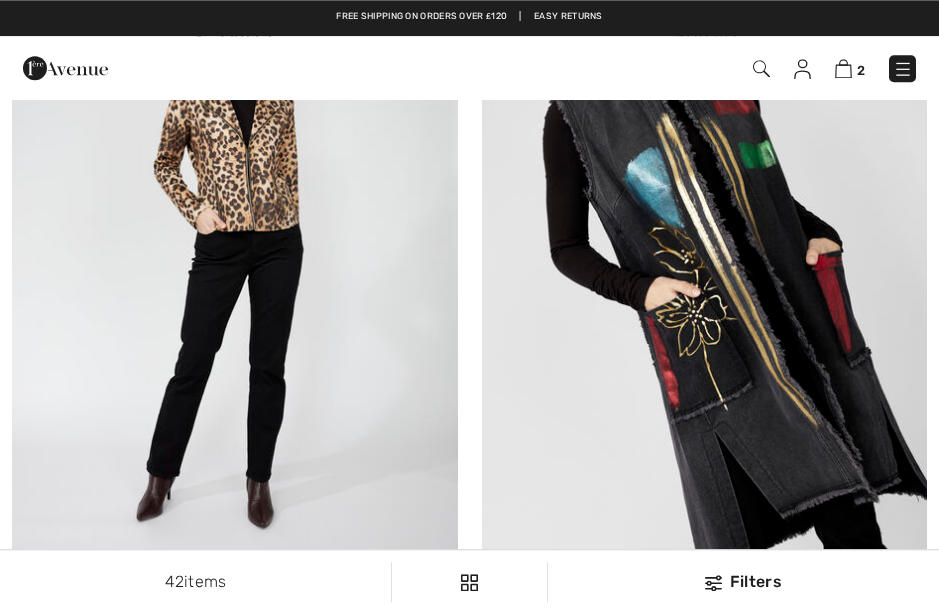 scroll, scrollTop: 5139, scrollLeft: 0, axis: vertical 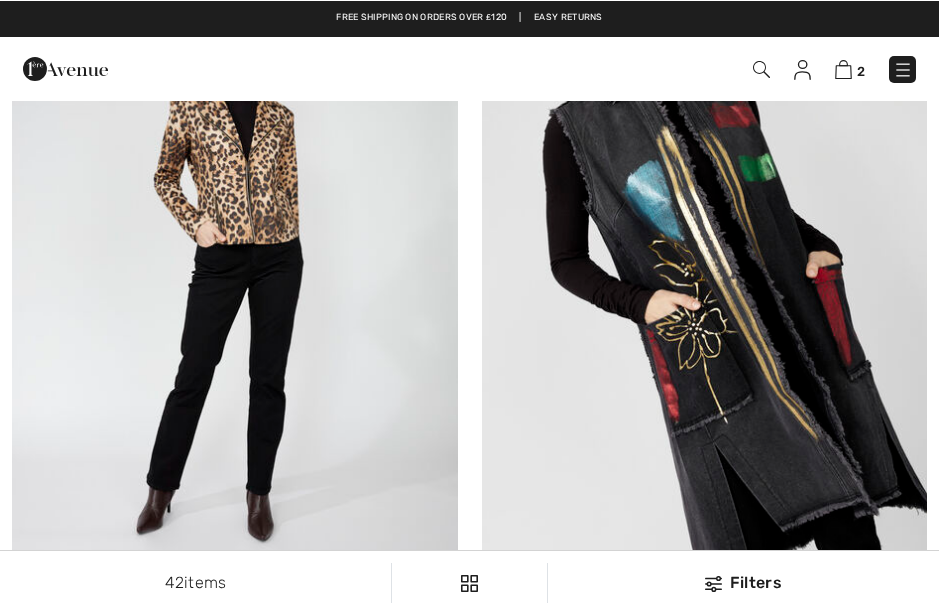 click at bounding box center [235, 272] 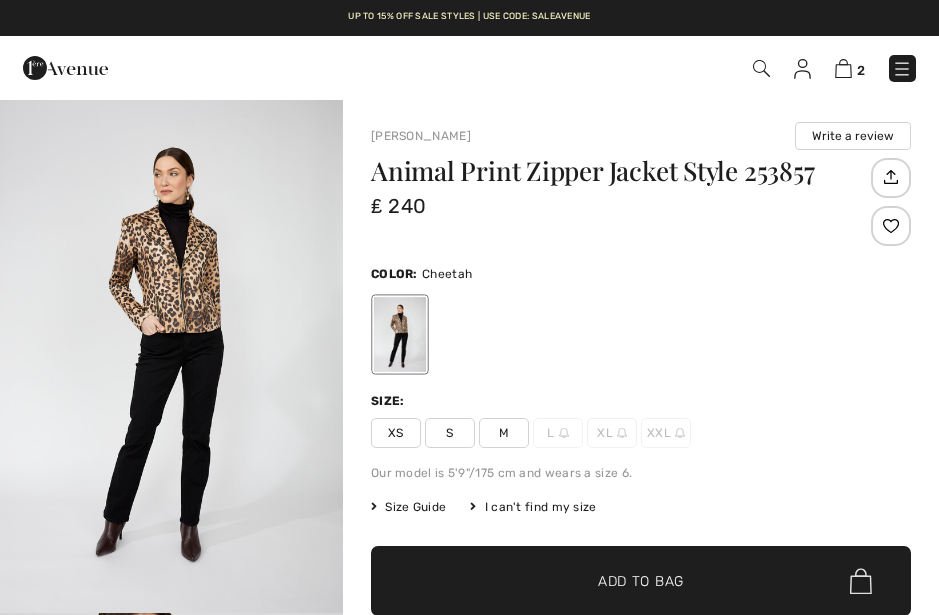 scroll, scrollTop: 0, scrollLeft: 0, axis: both 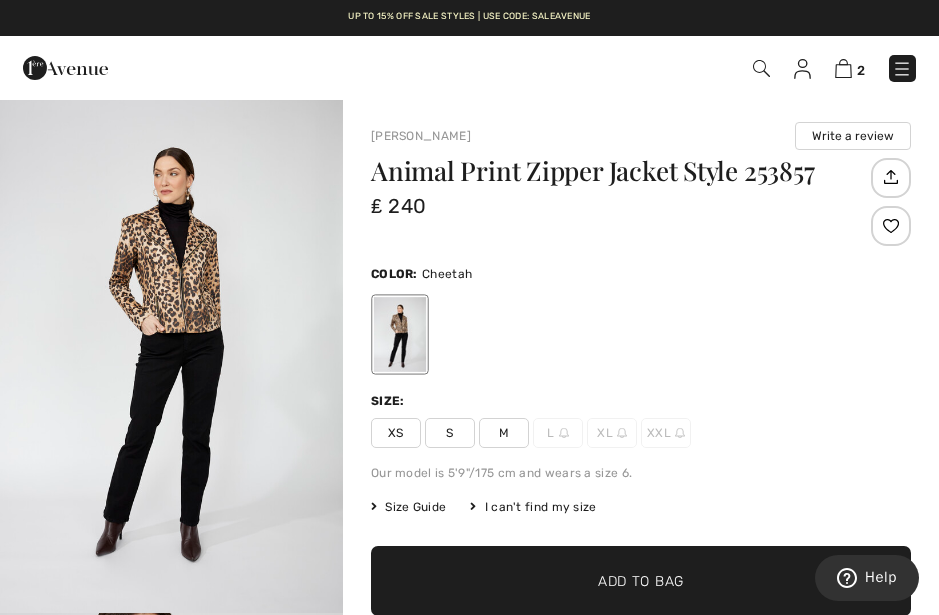 click on "M" at bounding box center (504, 433) 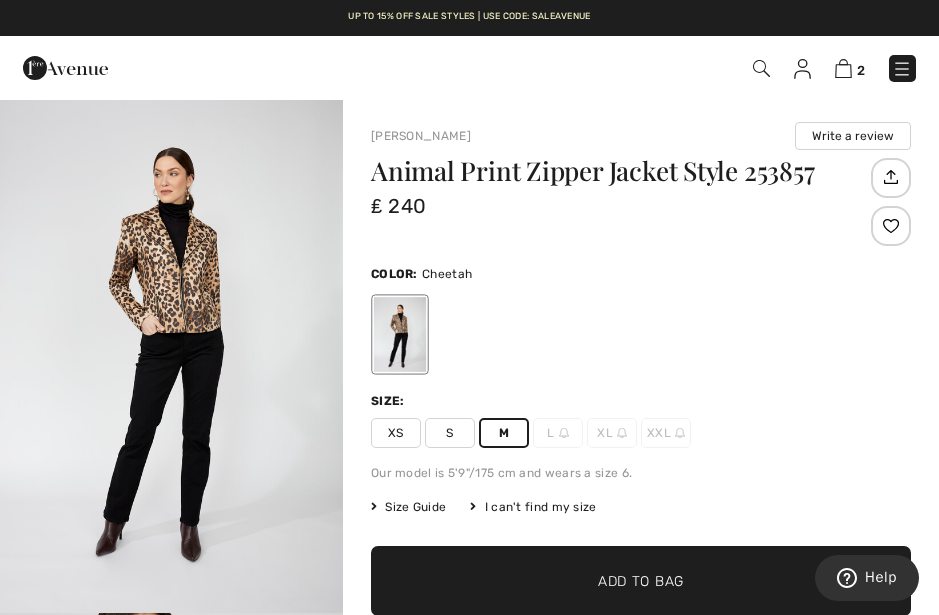 click on "✔ Added to Bag
Add to Bag" at bounding box center (641, 581) 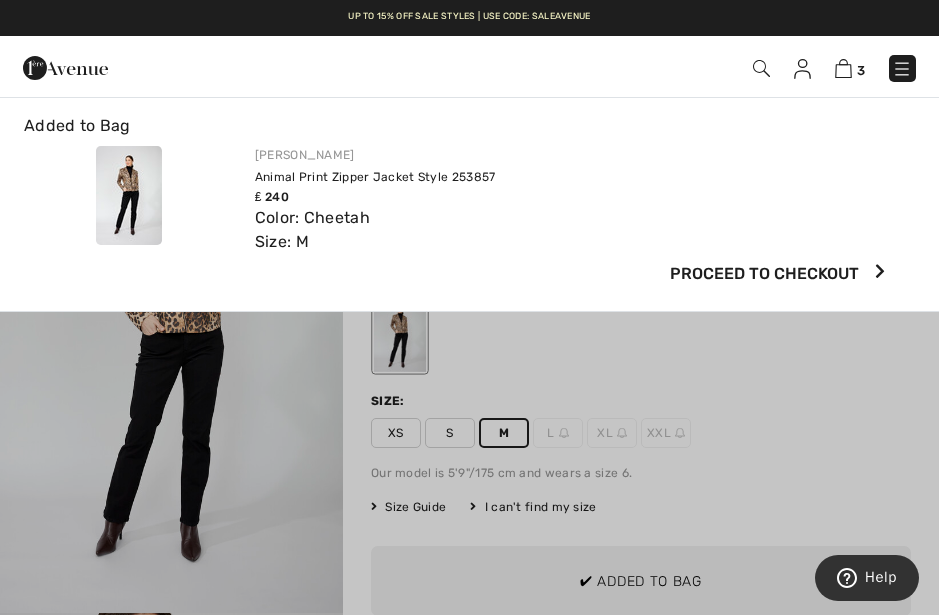 scroll, scrollTop: 0, scrollLeft: 0, axis: both 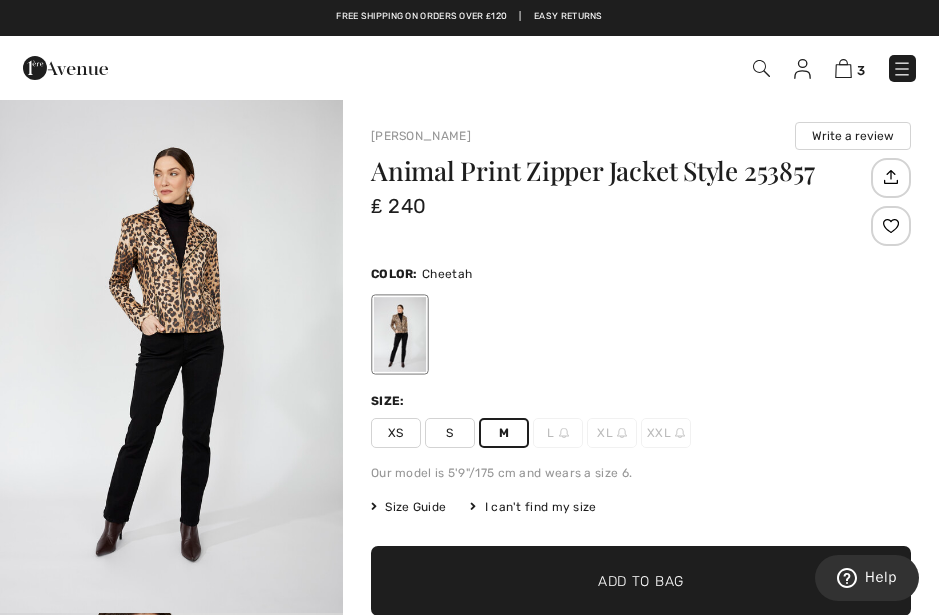 click at bounding box center (843, 68) 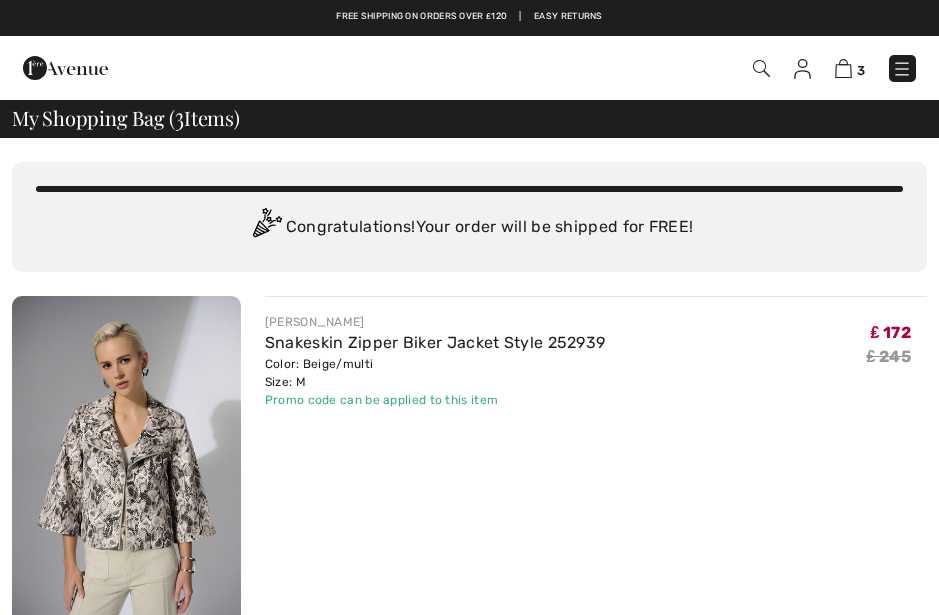 scroll, scrollTop: 0, scrollLeft: 0, axis: both 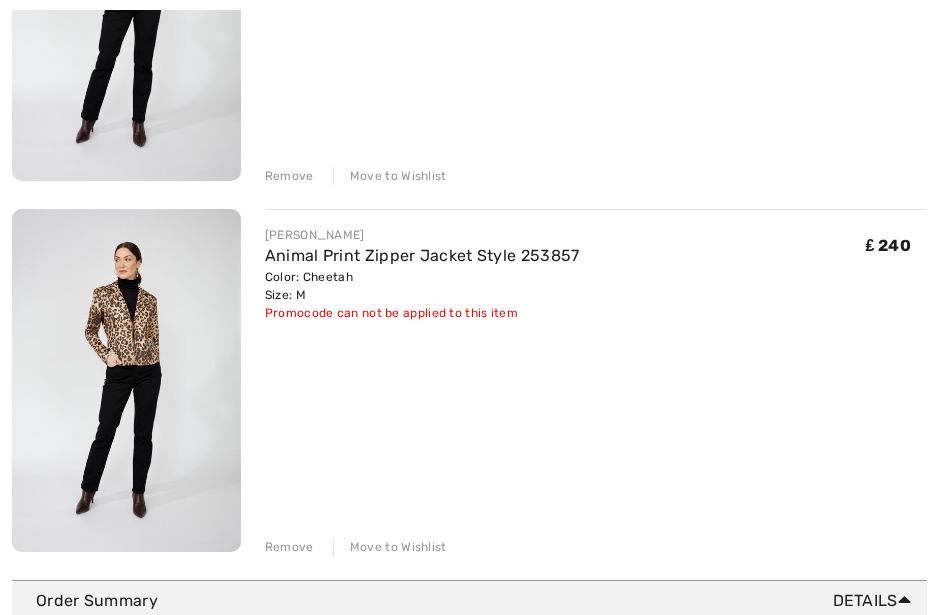 click on "Remove" at bounding box center [289, 547] 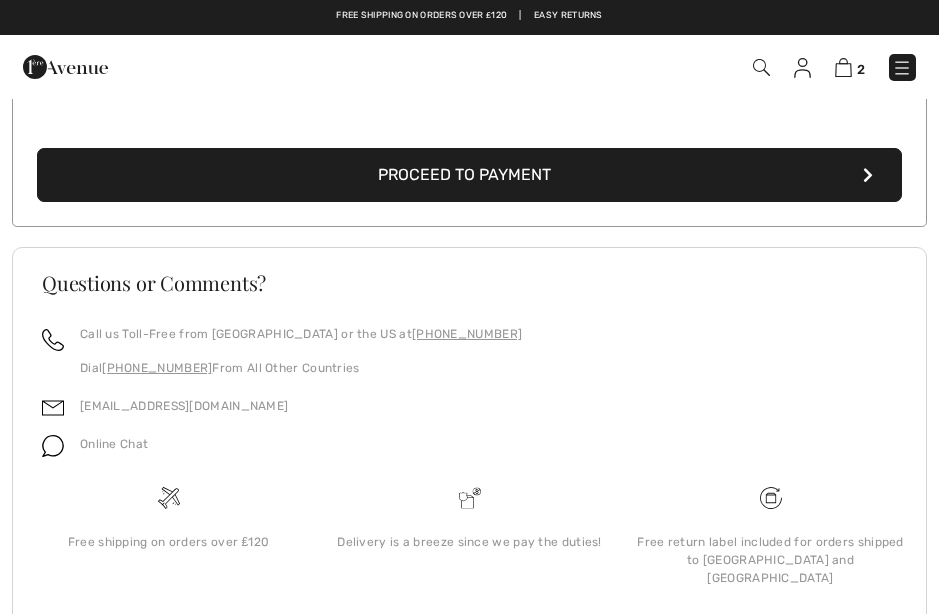 scroll, scrollTop: 1239, scrollLeft: 0, axis: vertical 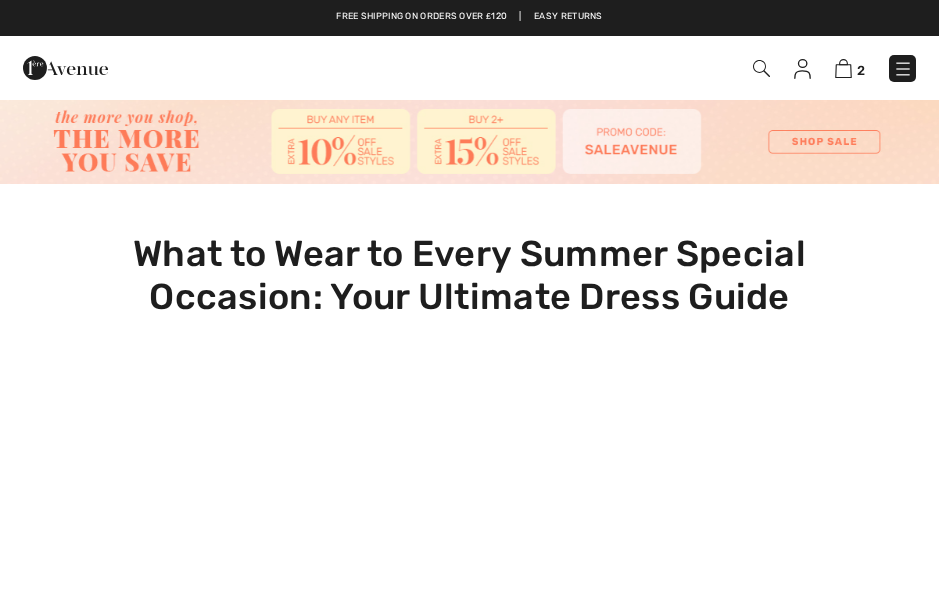 click at bounding box center [843, 68] 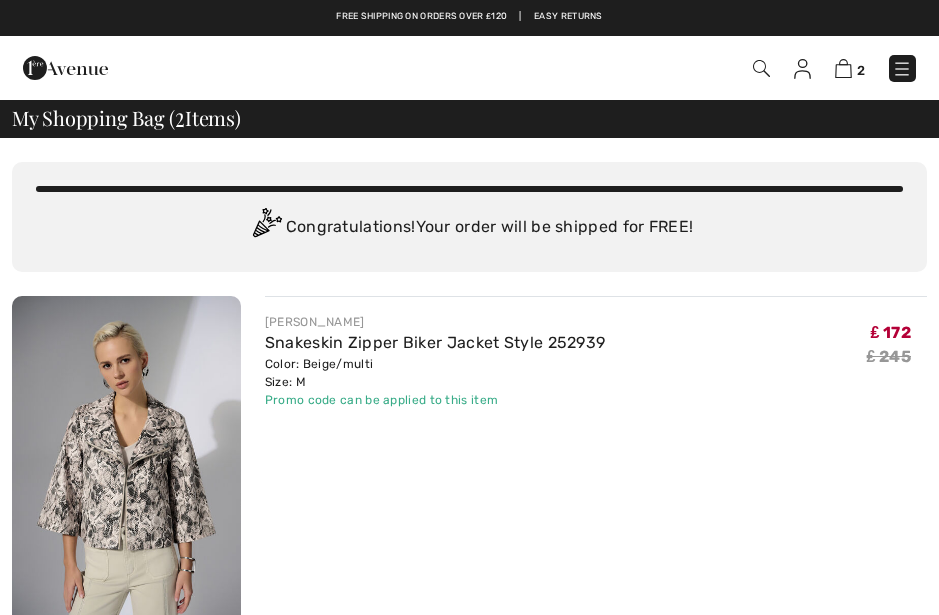 scroll, scrollTop: 0, scrollLeft: 0, axis: both 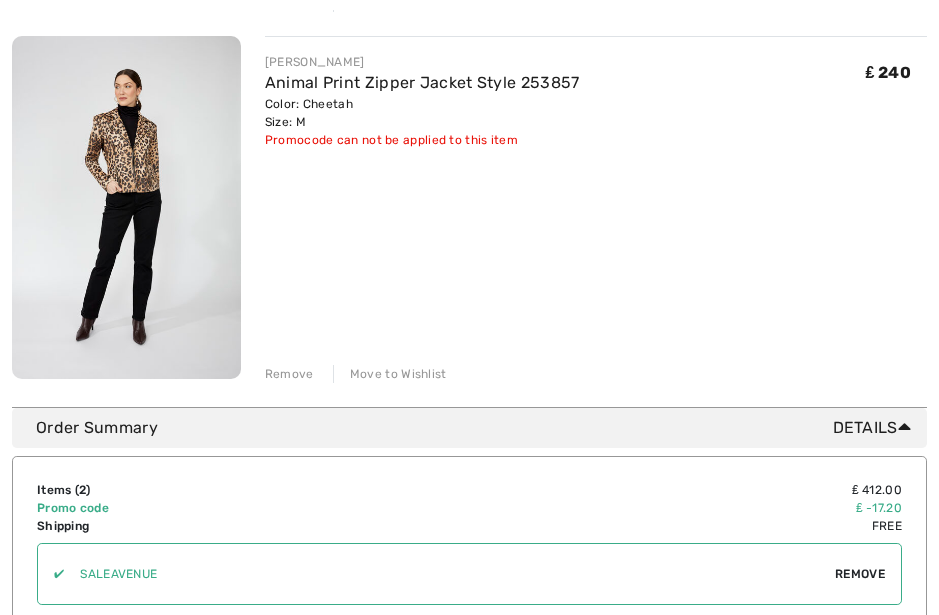 click on "₤ -17.20" at bounding box center [652, 508] 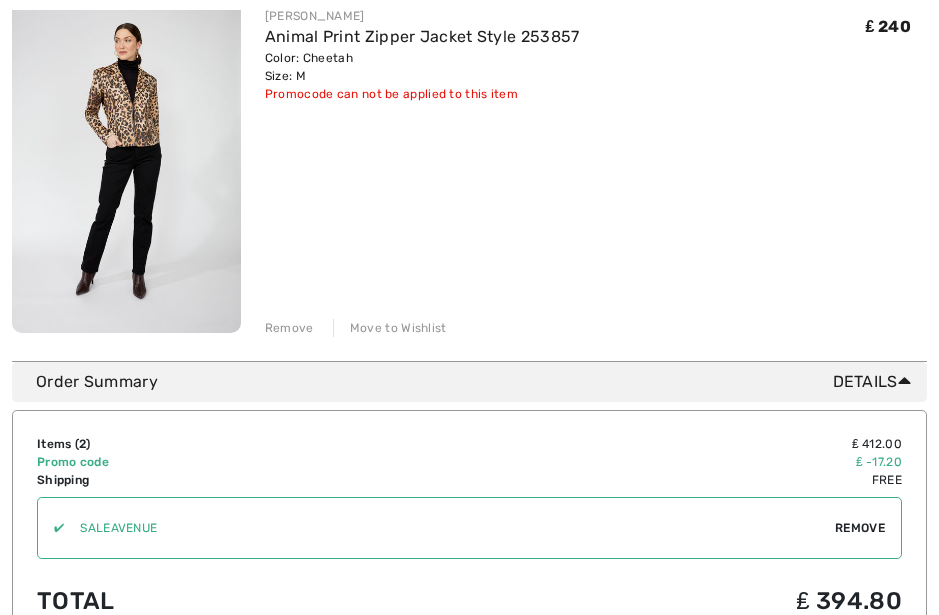 scroll, scrollTop: 679, scrollLeft: 0, axis: vertical 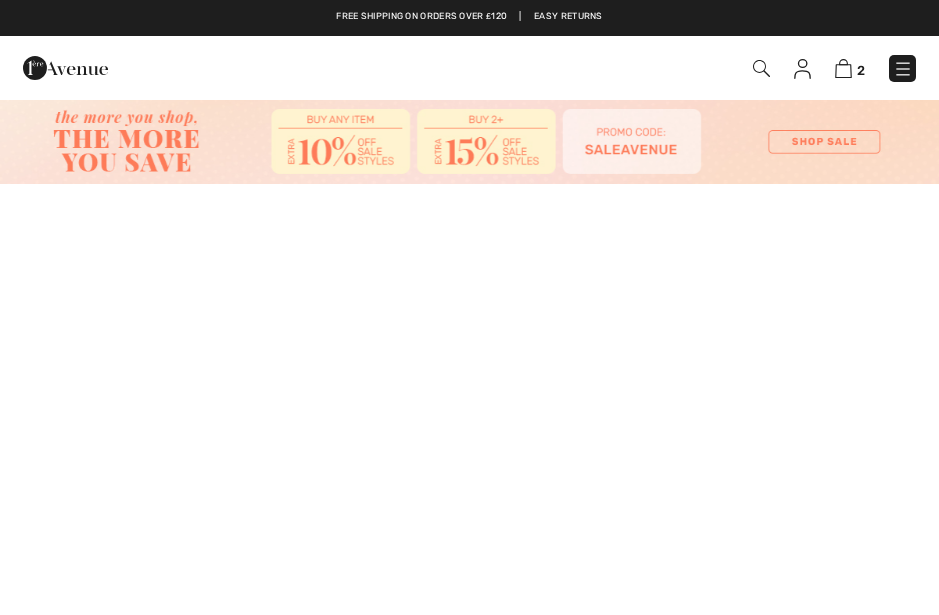 click at bounding box center (843, 68) 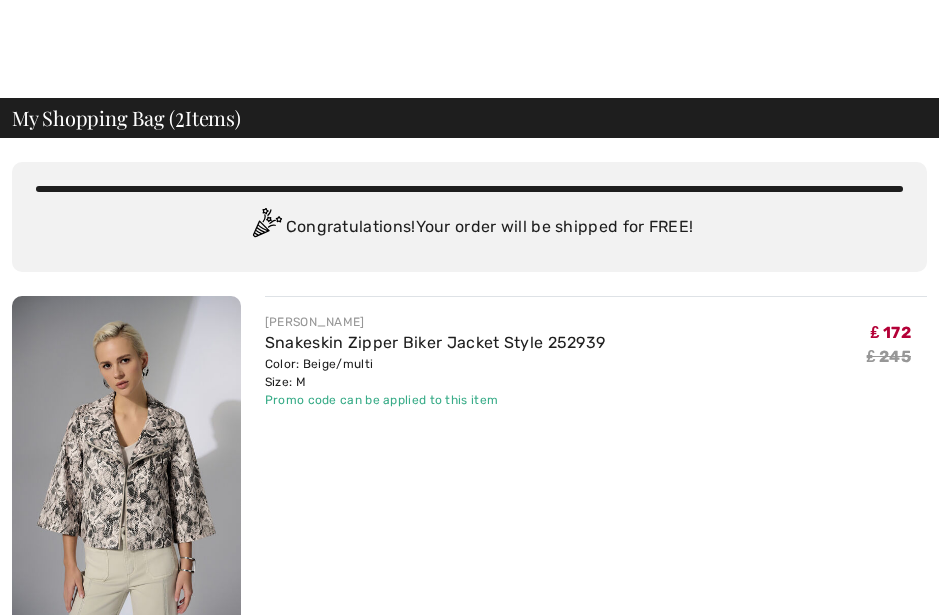 scroll, scrollTop: 372, scrollLeft: 0, axis: vertical 